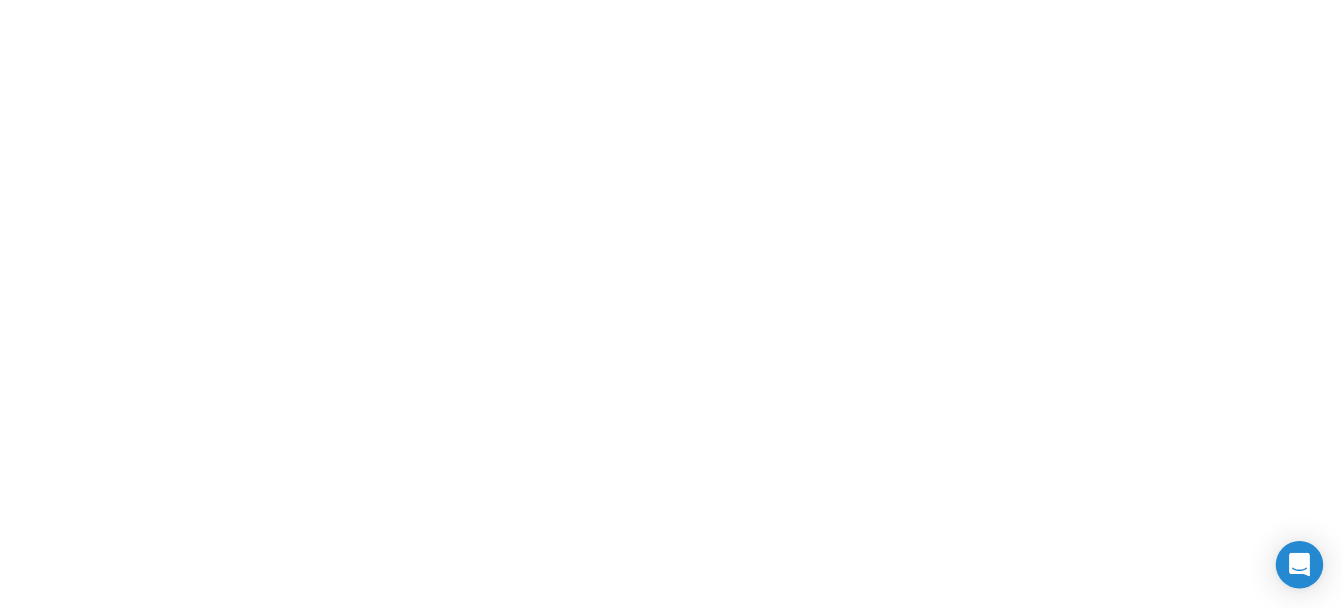 scroll, scrollTop: 0, scrollLeft: 0, axis: both 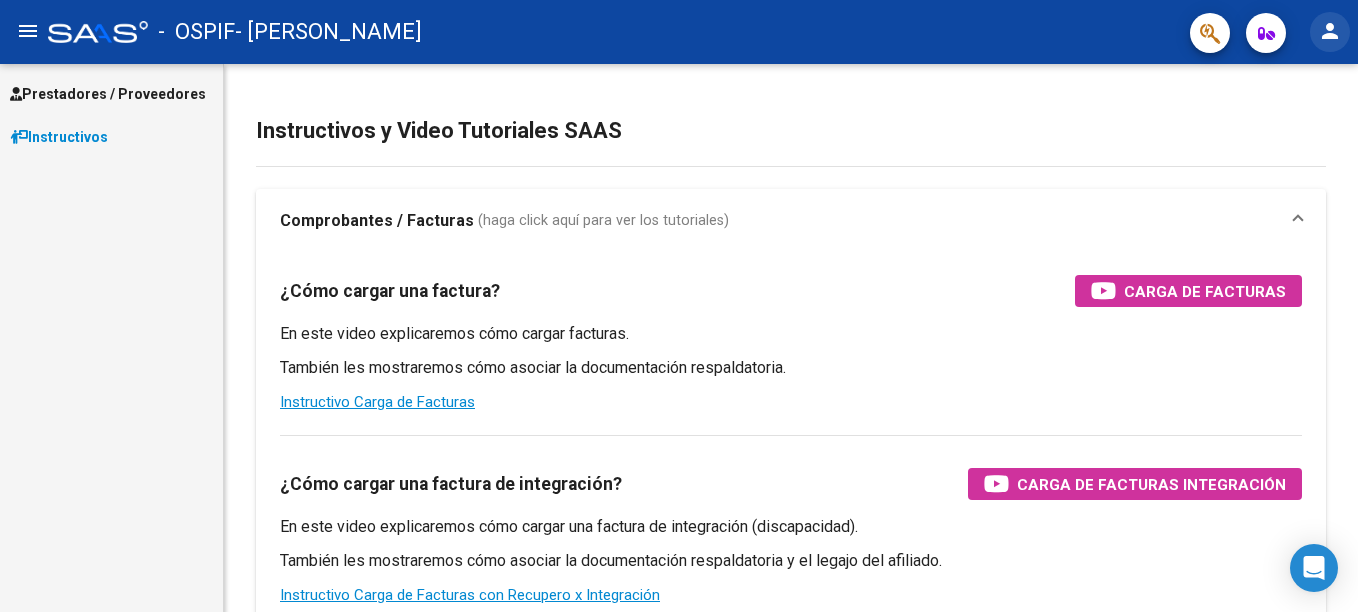click on "person" 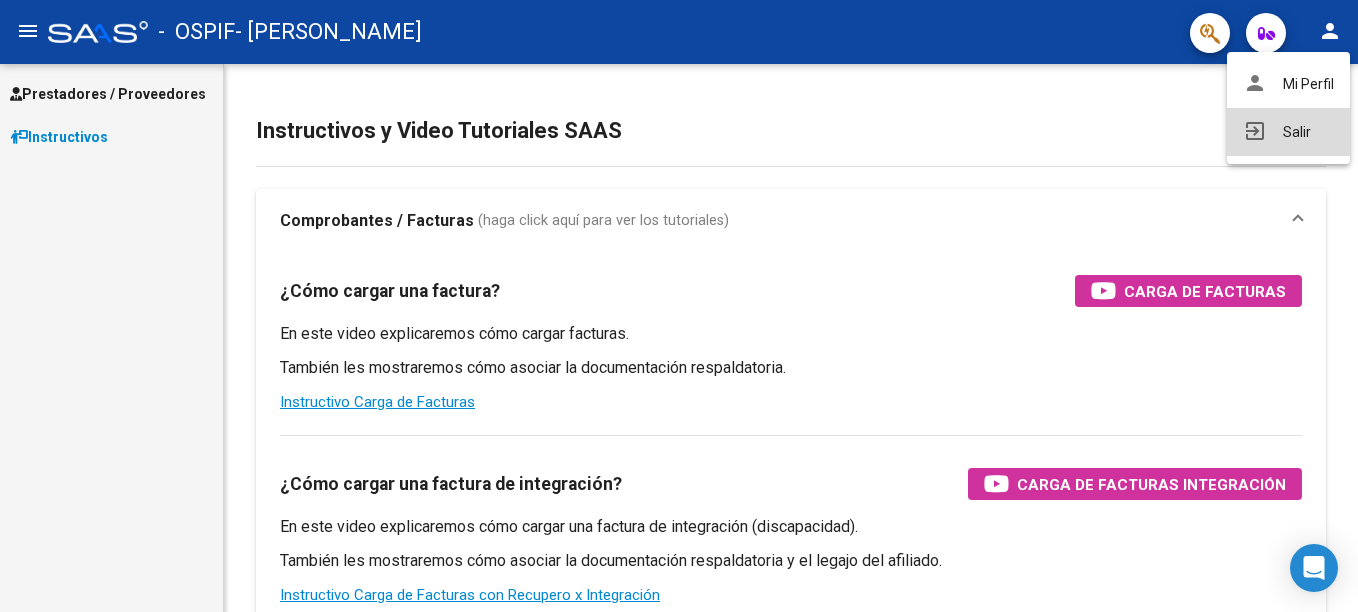 click on "exit_to_app  Salir" at bounding box center (1288, 132) 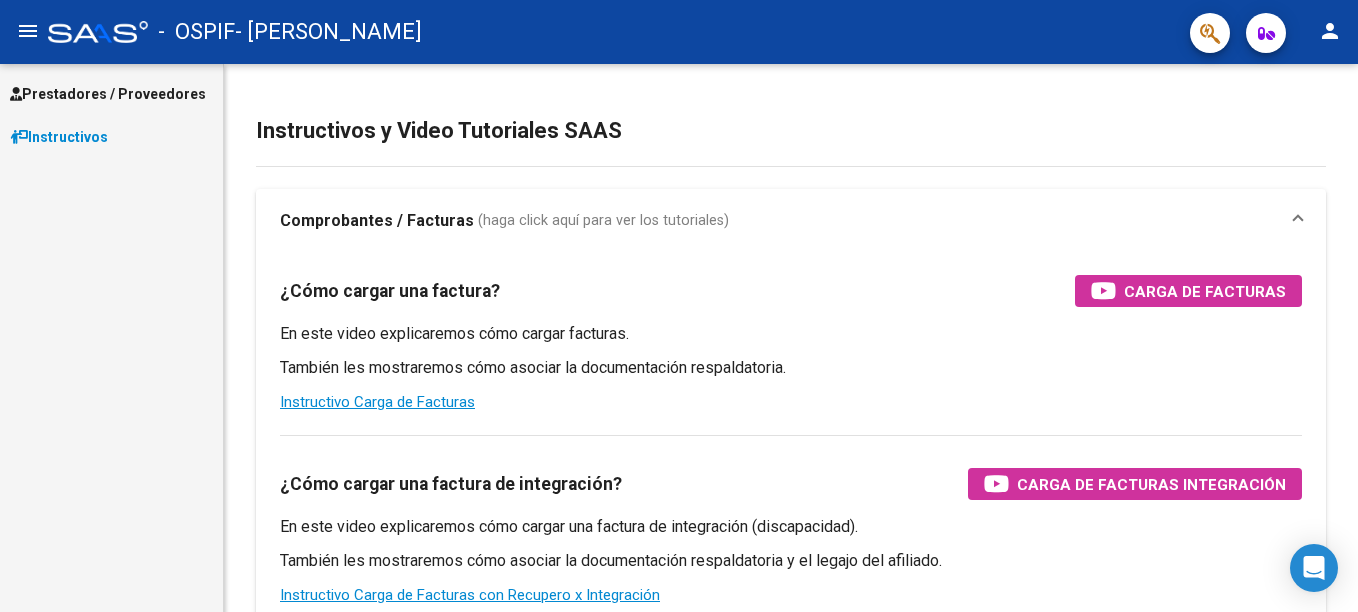 scroll, scrollTop: 0, scrollLeft: 0, axis: both 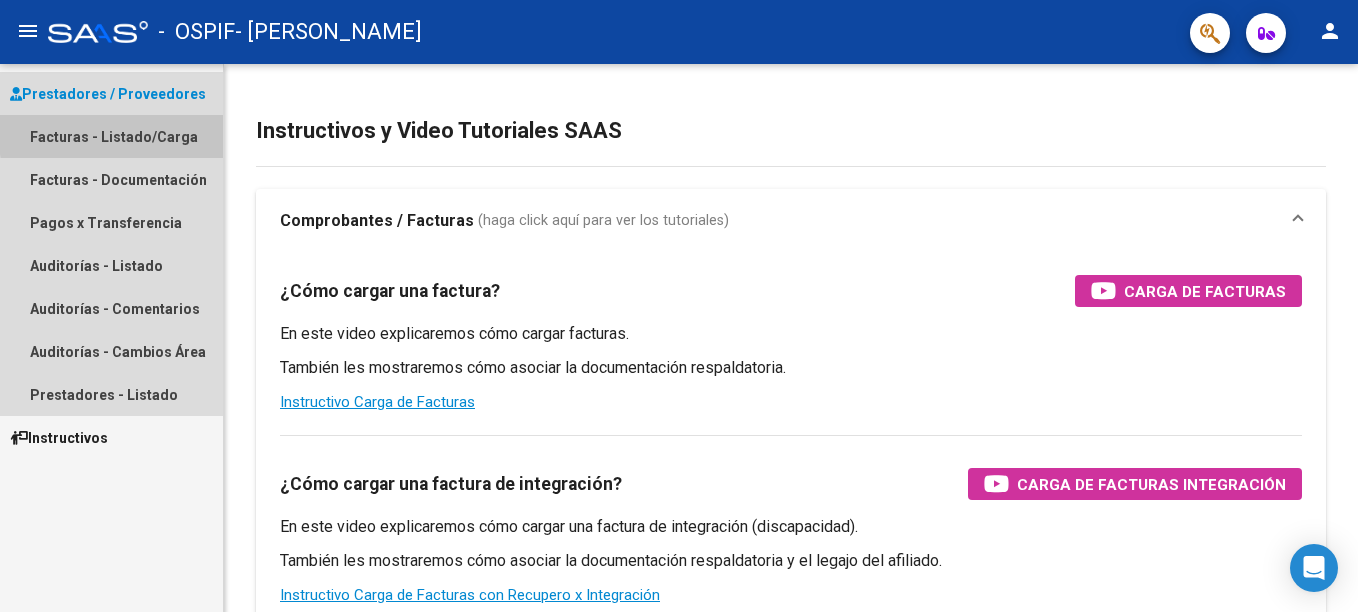 click on "Facturas - Listado/Carga" at bounding box center (111, 136) 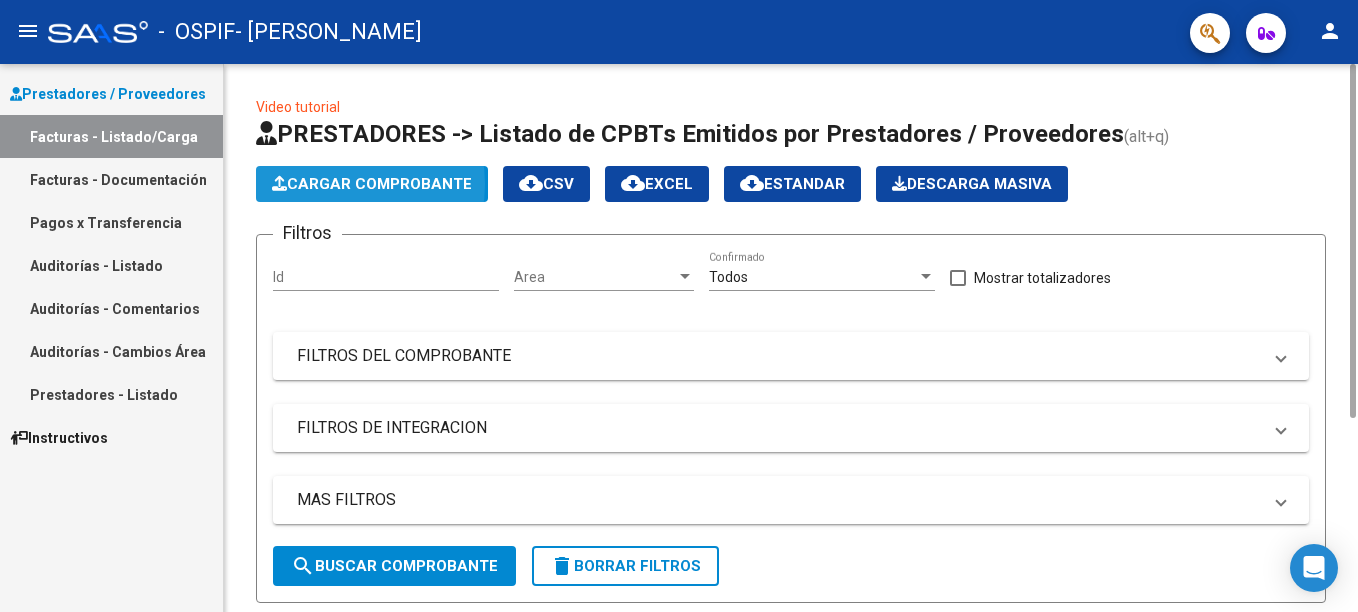 click on "Cargar Comprobante" 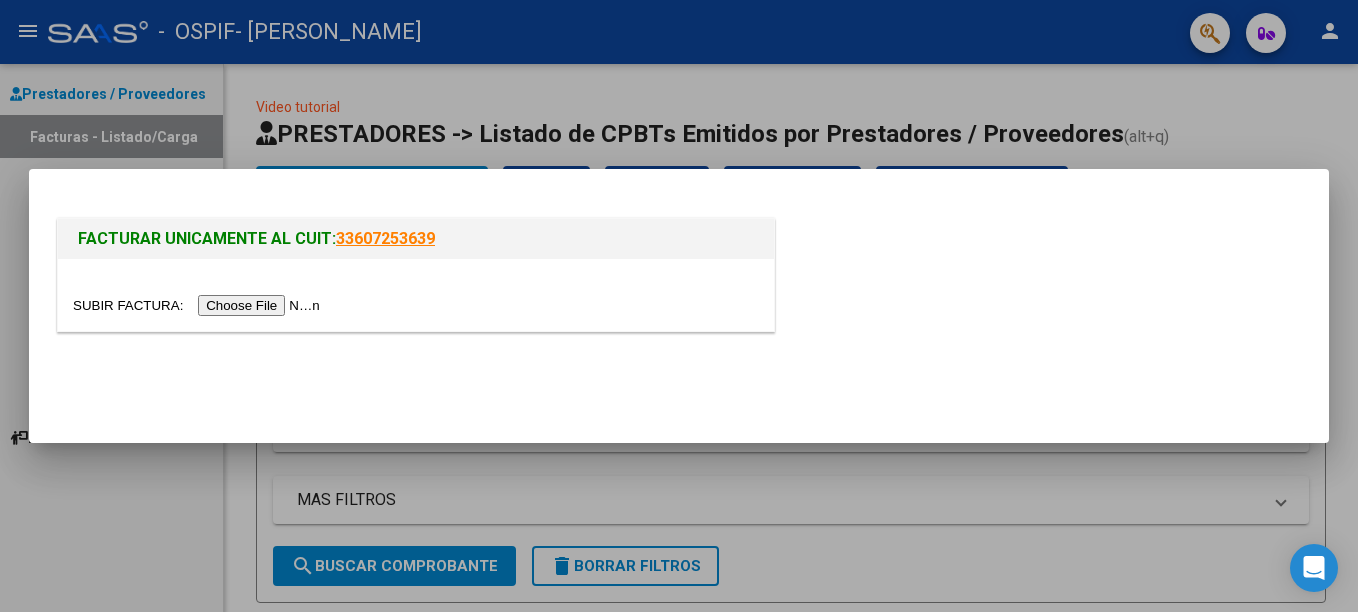 click at bounding box center (199, 305) 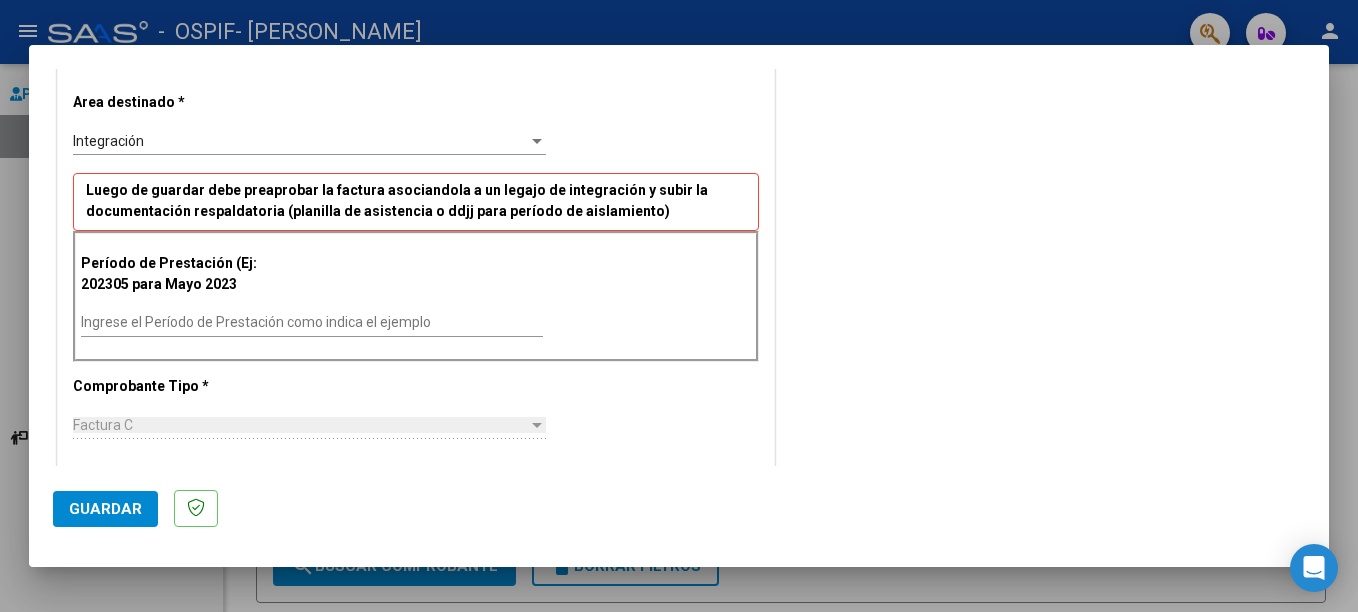 scroll, scrollTop: 400, scrollLeft: 0, axis: vertical 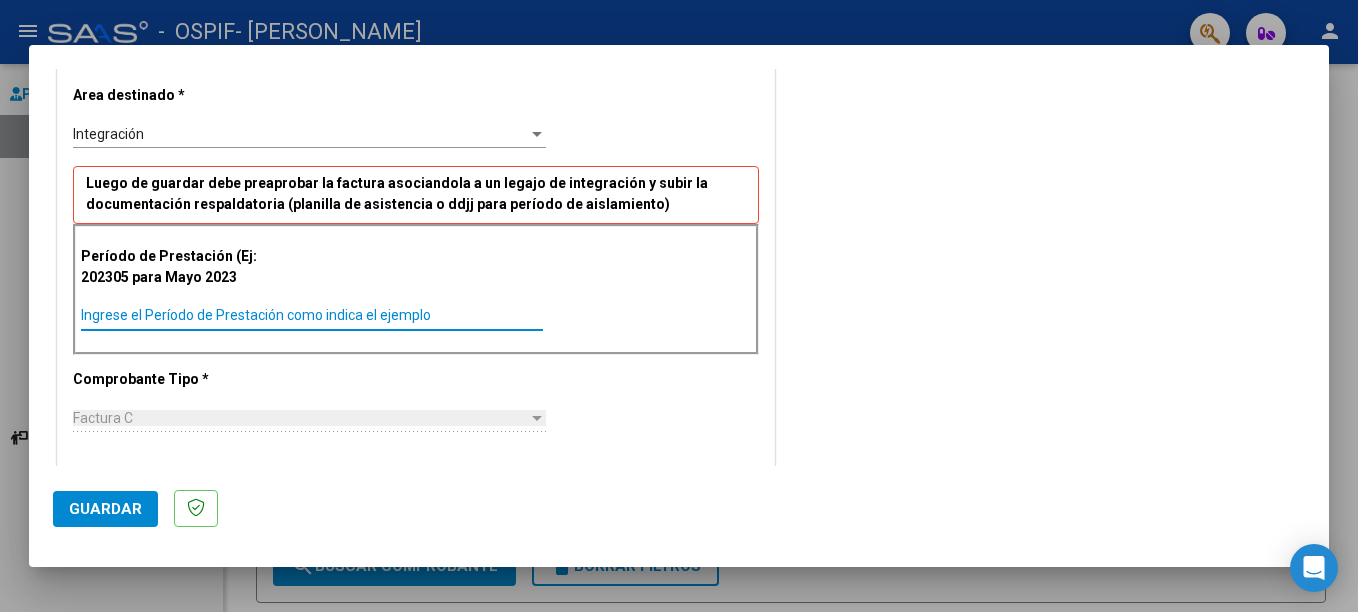 click on "Ingrese el Período de Prestación como indica el ejemplo" at bounding box center (312, 315) 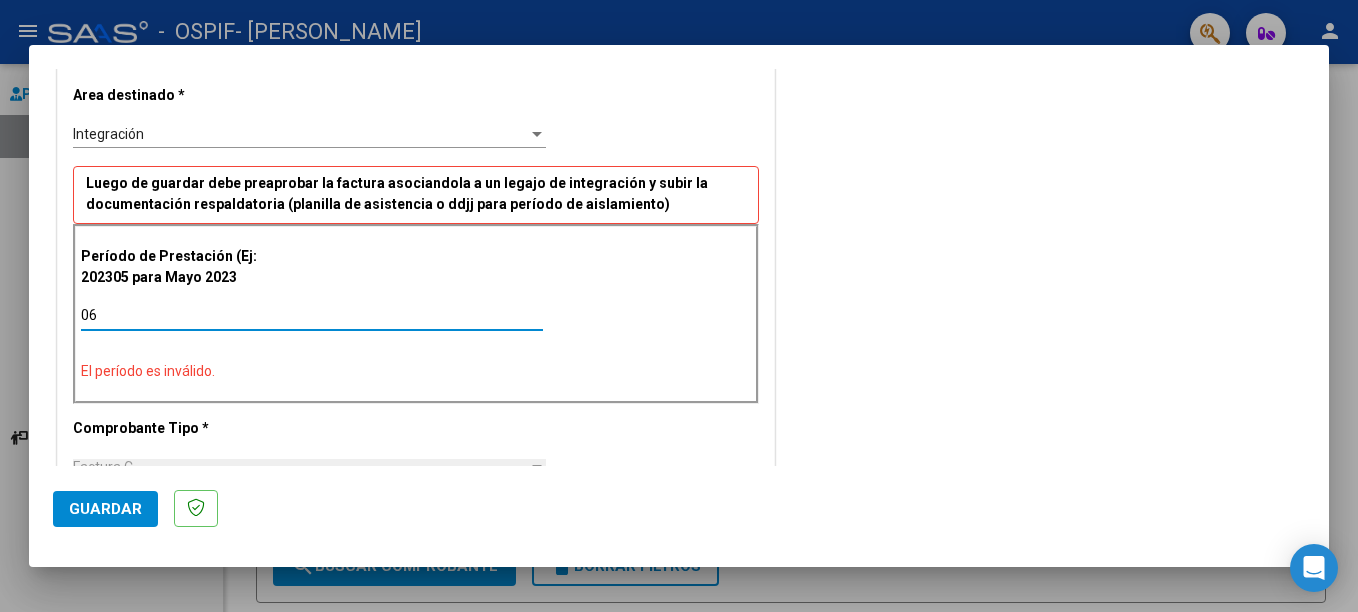 type on "0" 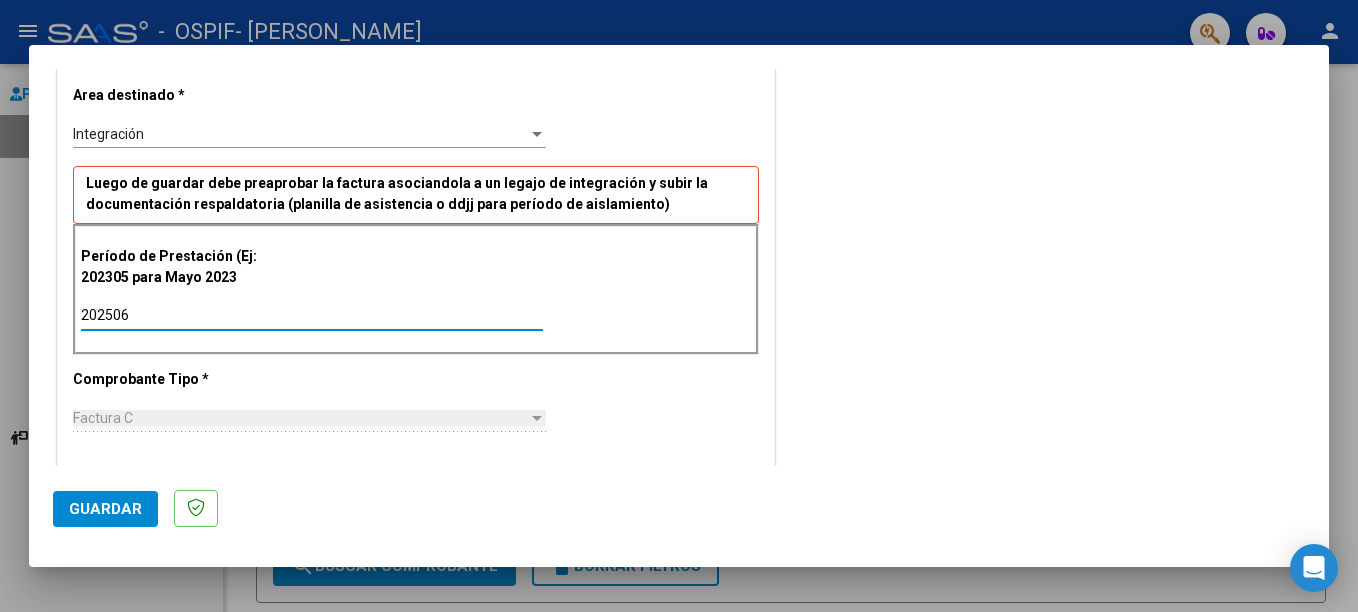 type on "202506" 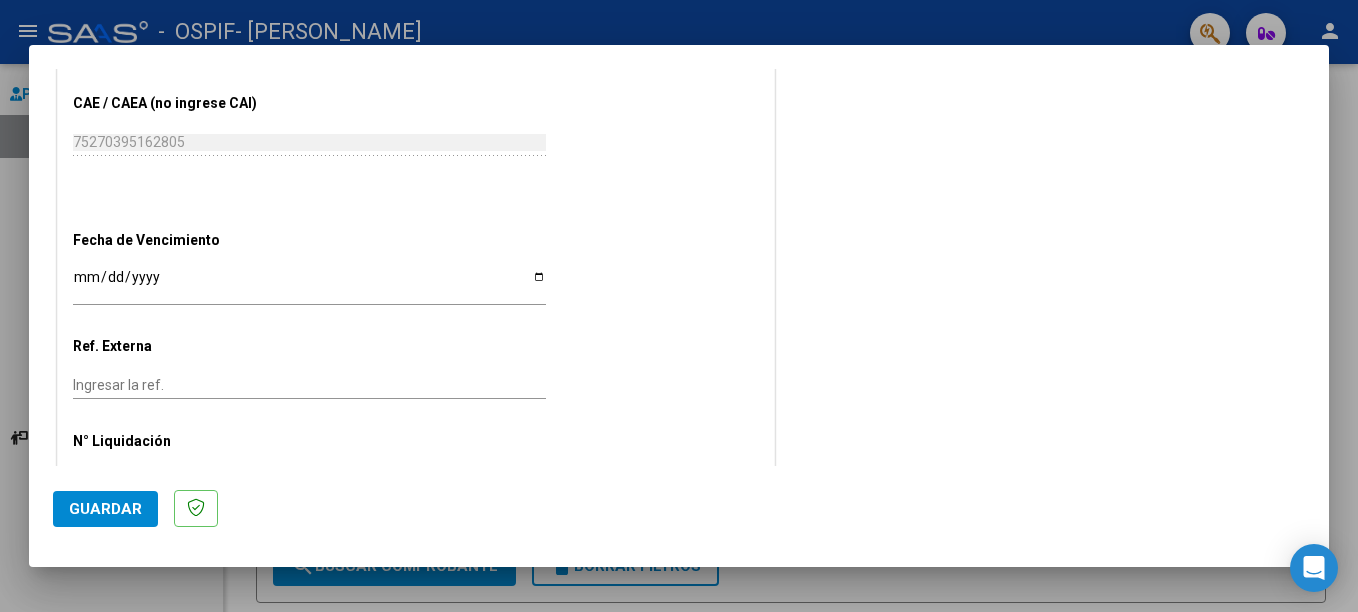 scroll, scrollTop: 1224, scrollLeft: 0, axis: vertical 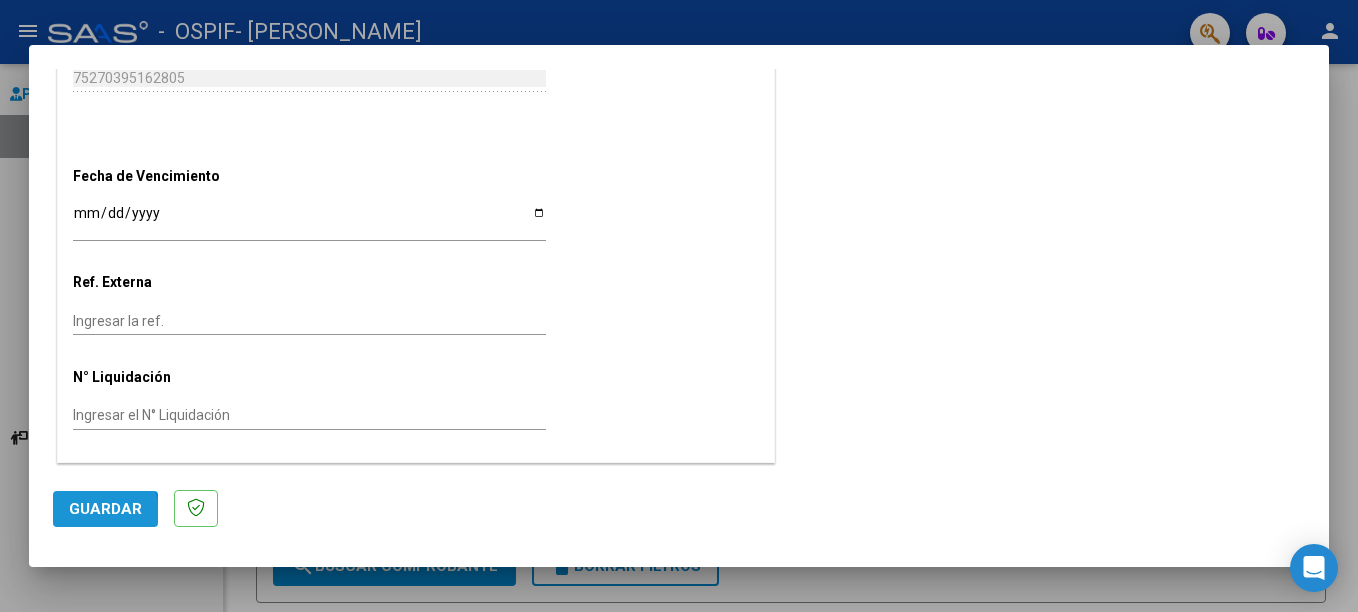 click on "Guardar" 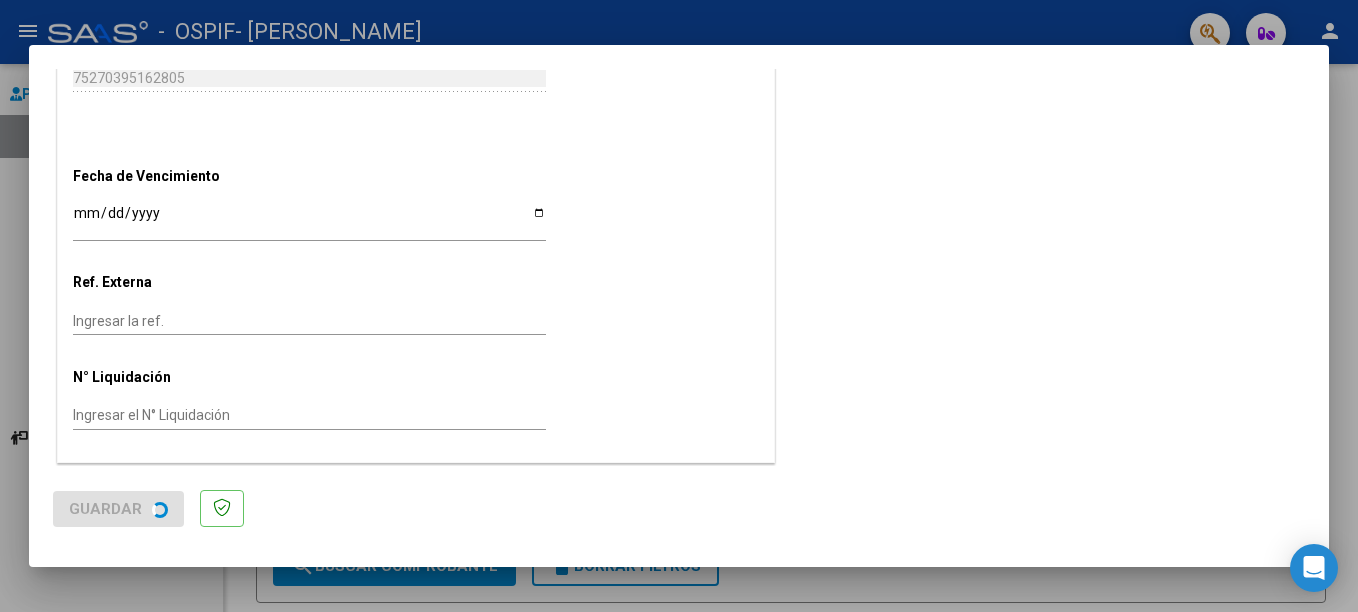 scroll, scrollTop: 0, scrollLeft: 0, axis: both 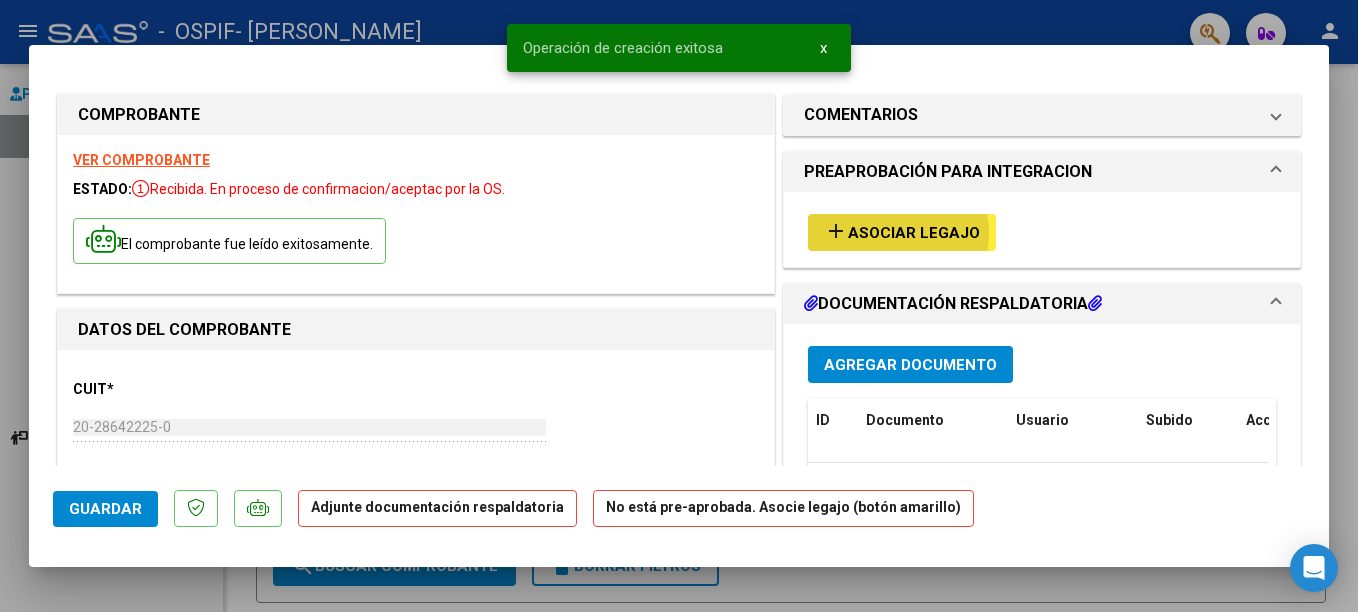 click on "Asociar Legajo" at bounding box center [914, 233] 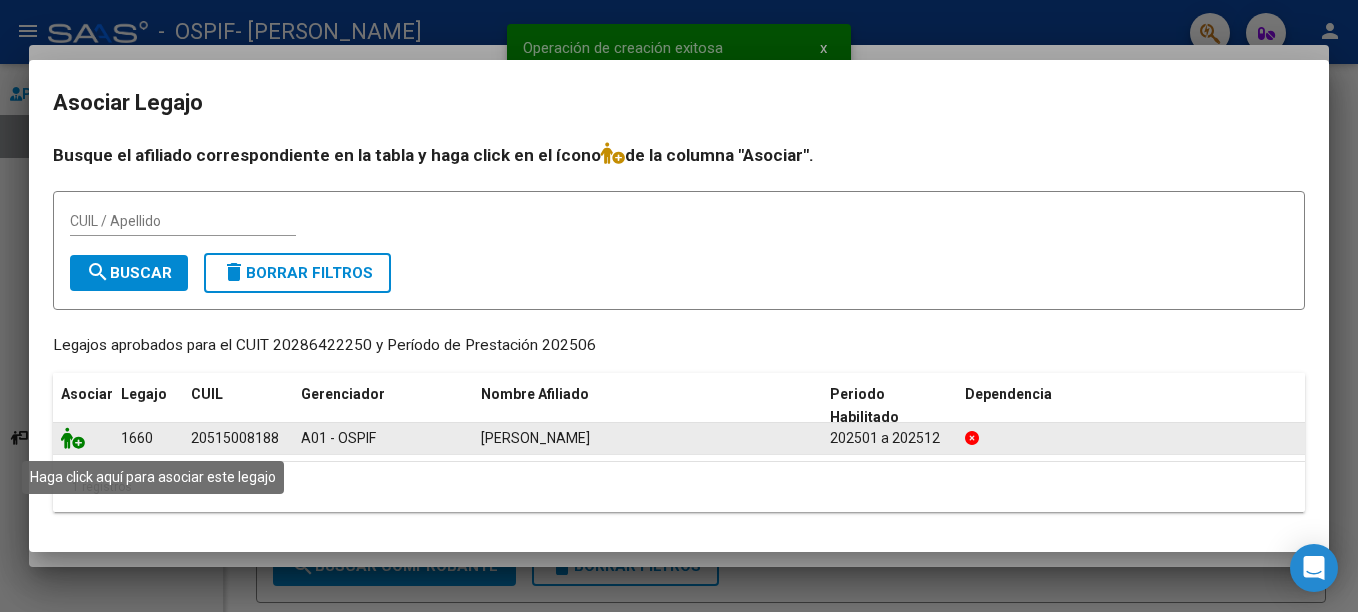 click 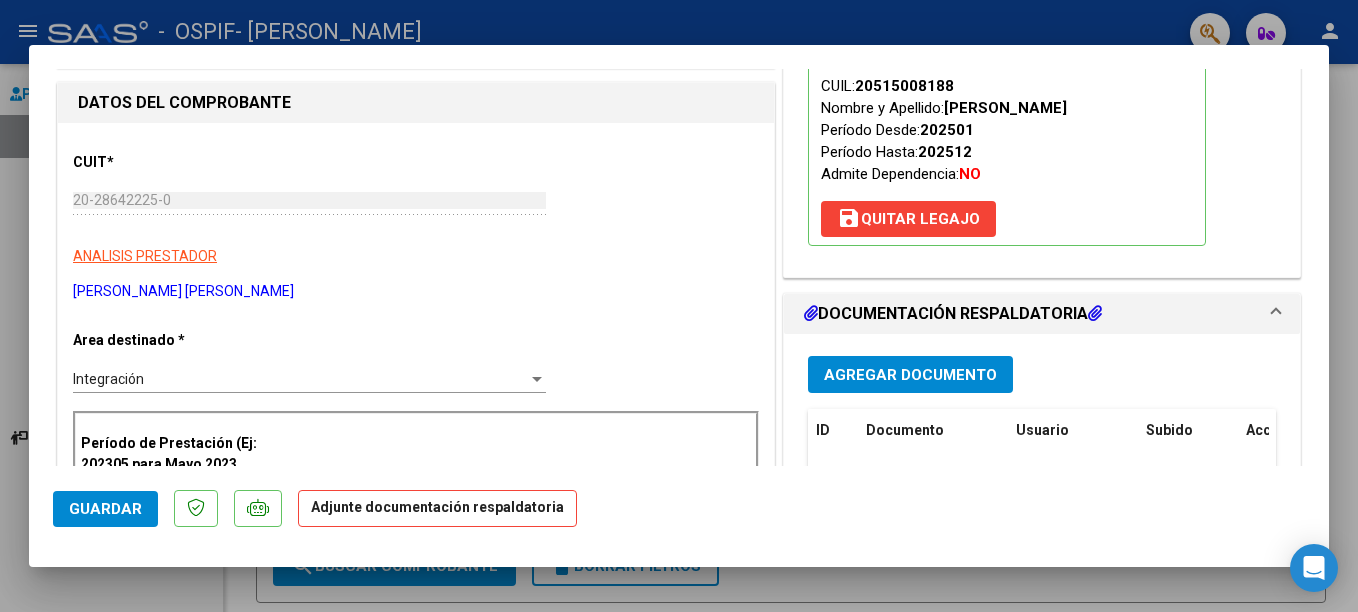 scroll, scrollTop: 293, scrollLeft: 0, axis: vertical 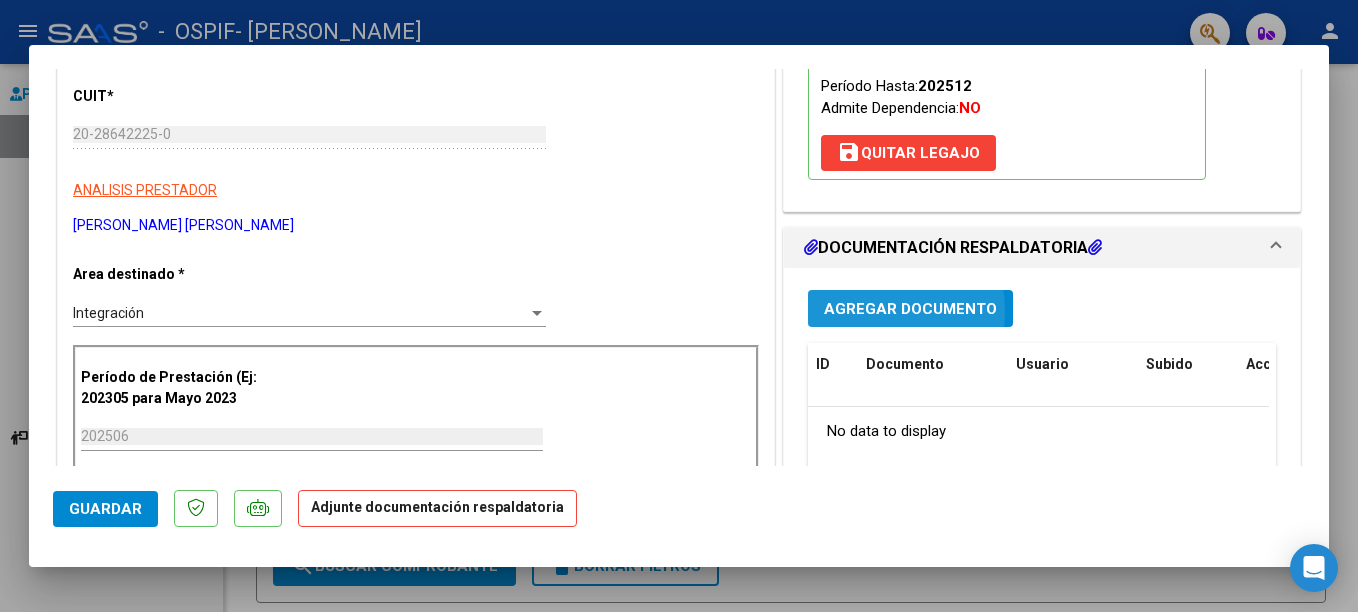 click on "Agregar Documento" at bounding box center [910, 309] 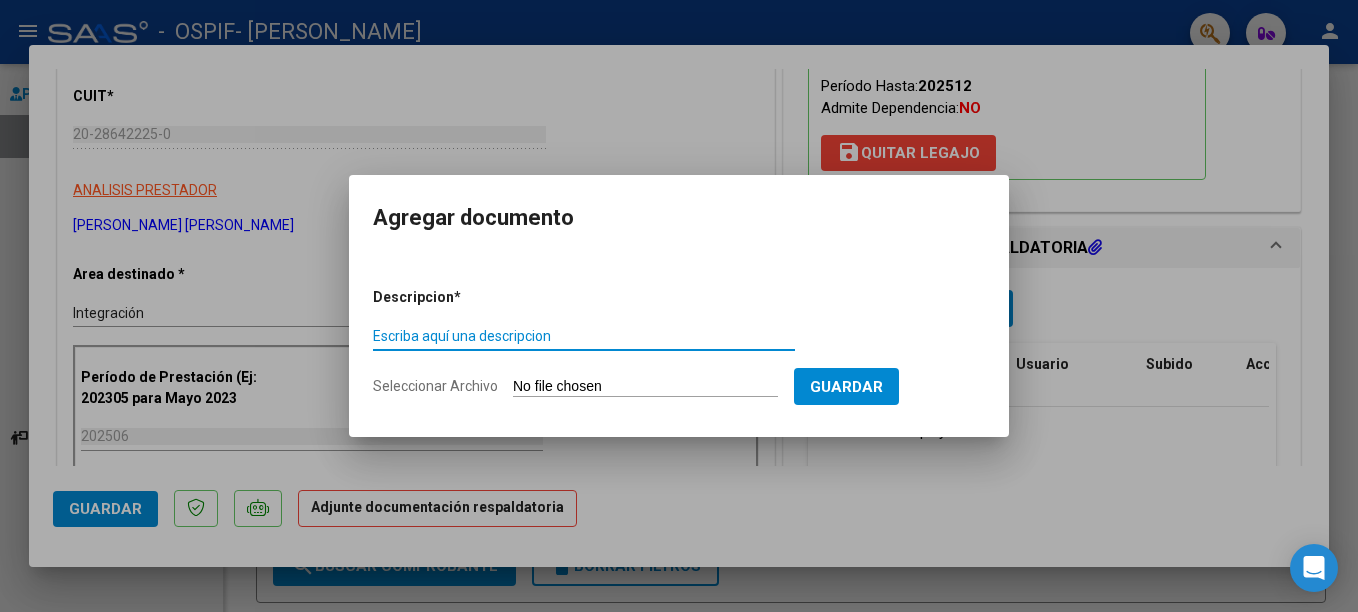 click on "Escriba aquí una descripcion" at bounding box center [584, 336] 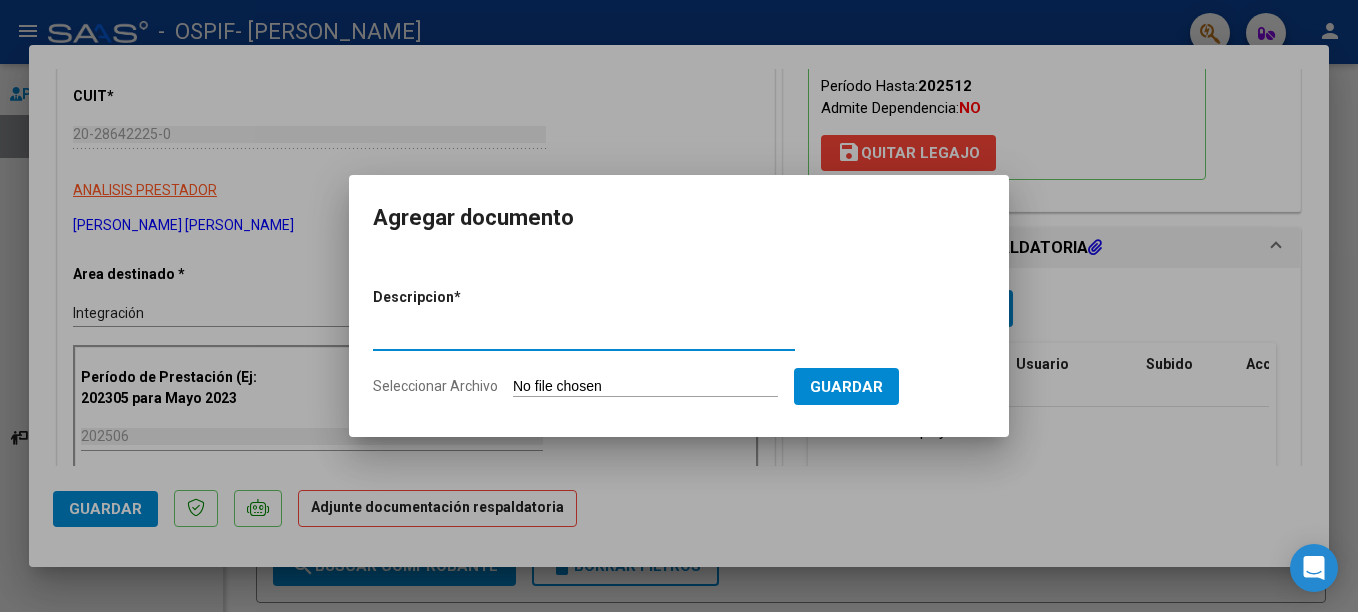 type on "PLANILLA  ASISTENCIA" 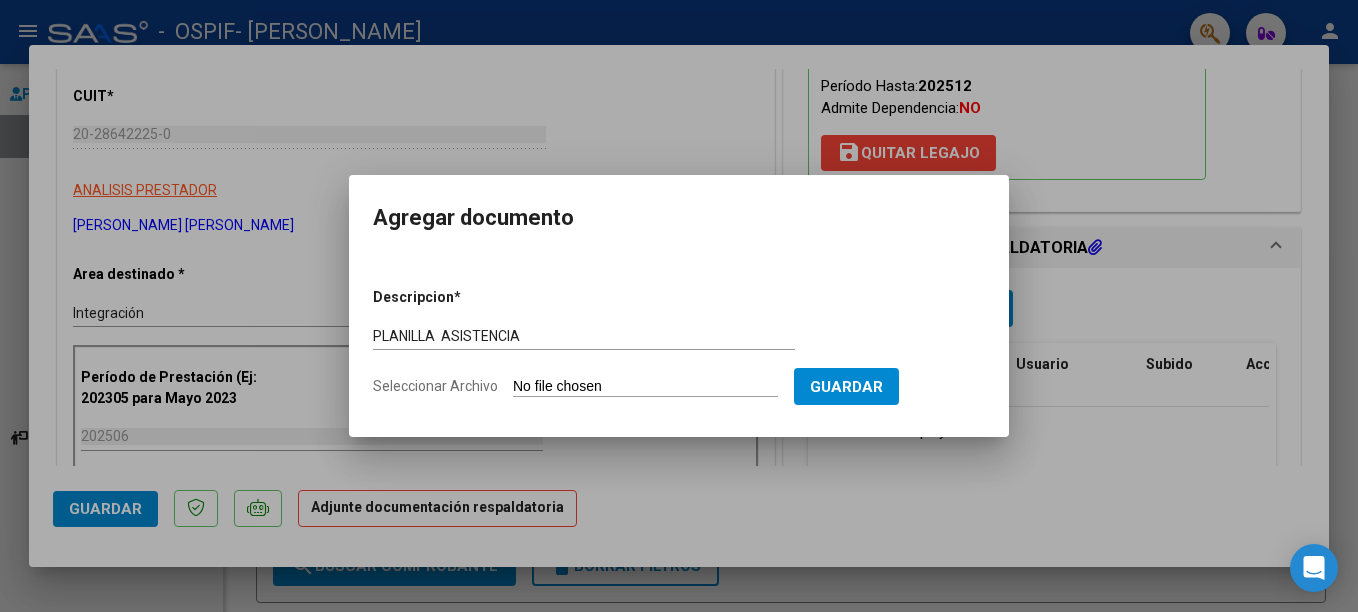 click on "Seleccionar Archivo" at bounding box center [645, 387] 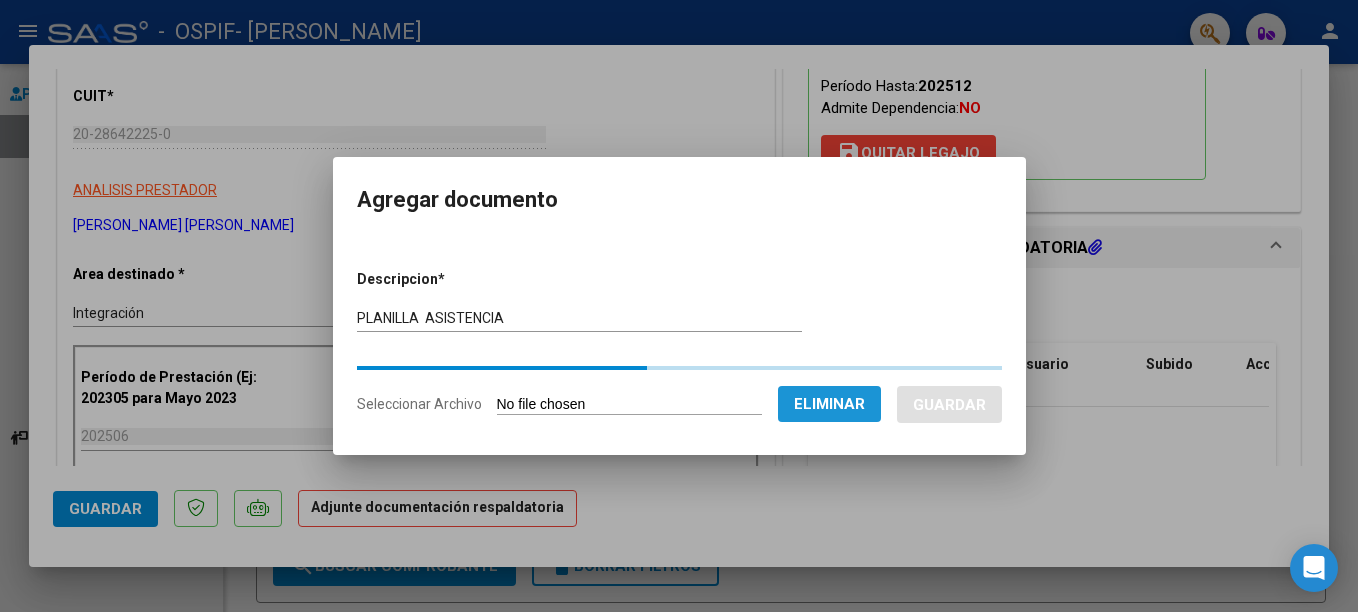 click on "Eliminar" 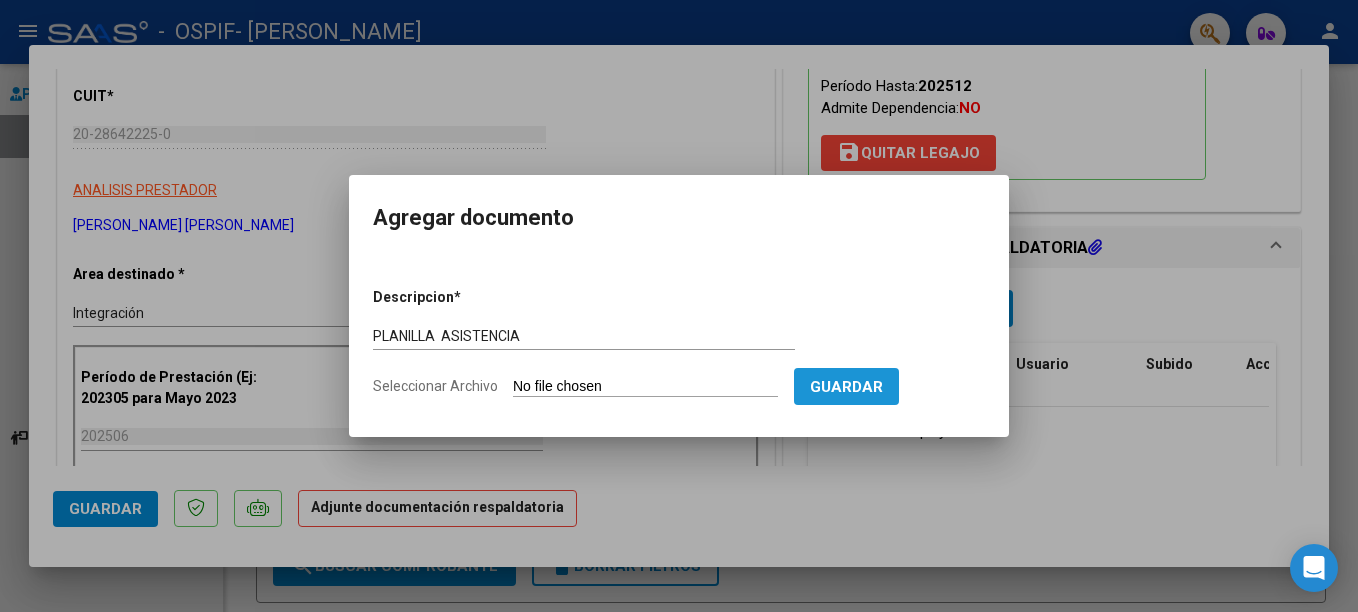 click on "Guardar" at bounding box center (846, 387) 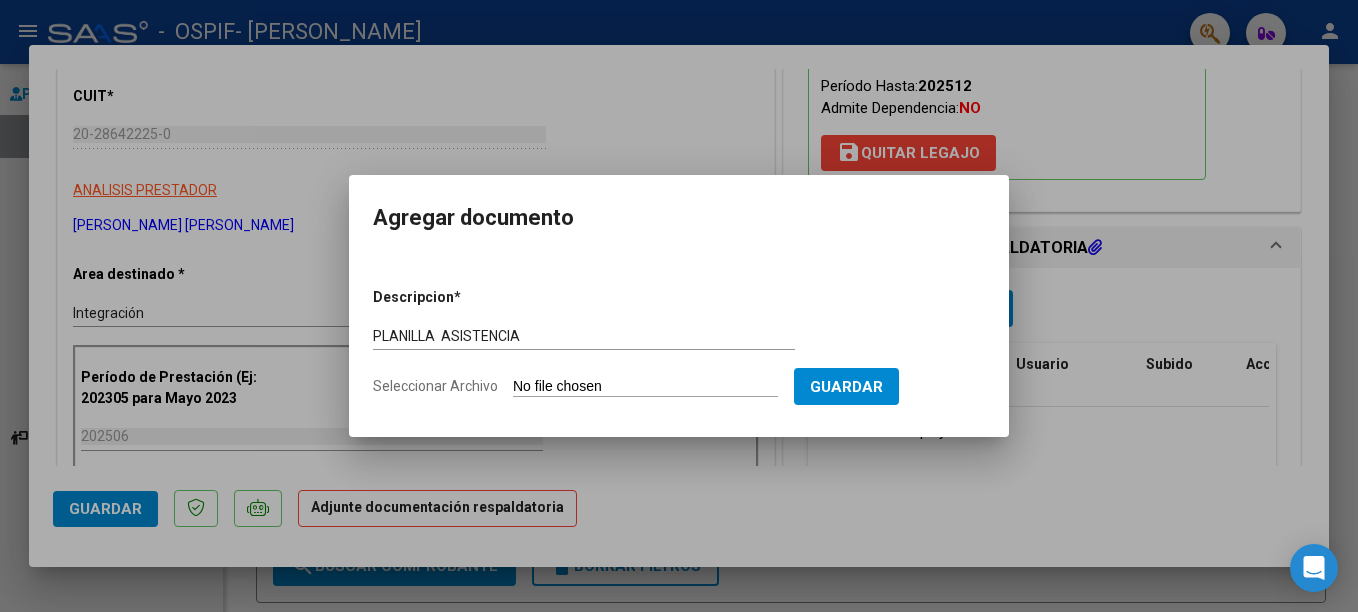 click on "Seleccionar Archivo" at bounding box center (645, 387) 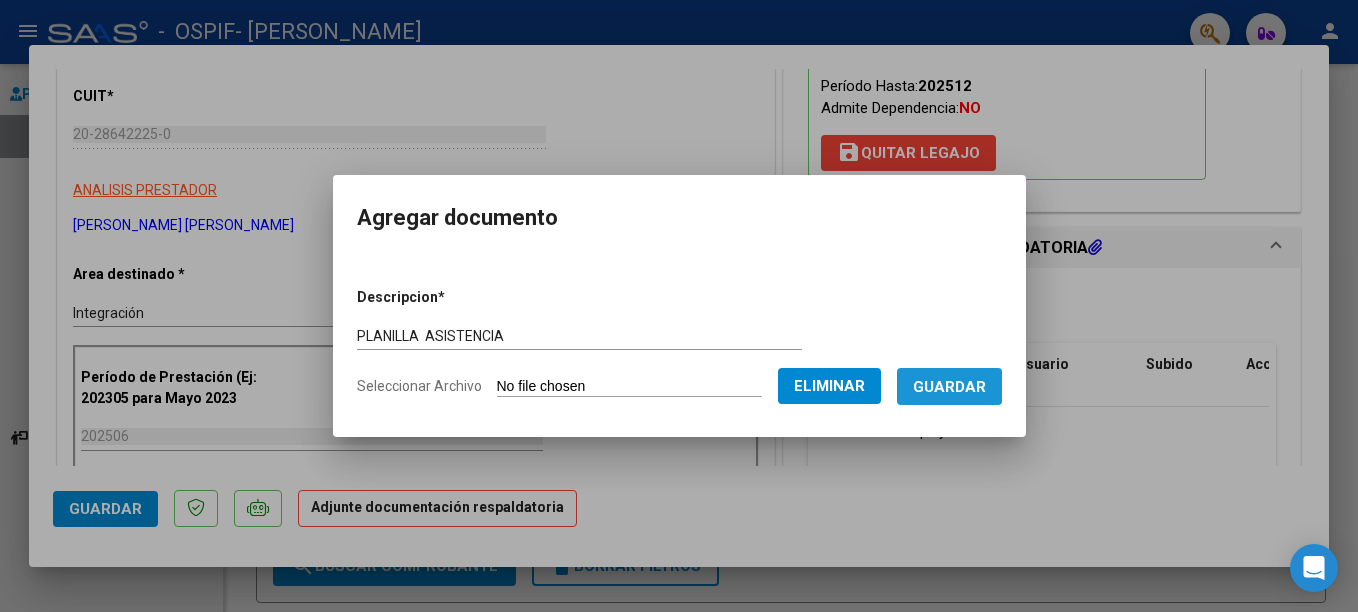 click on "Guardar" at bounding box center (949, 387) 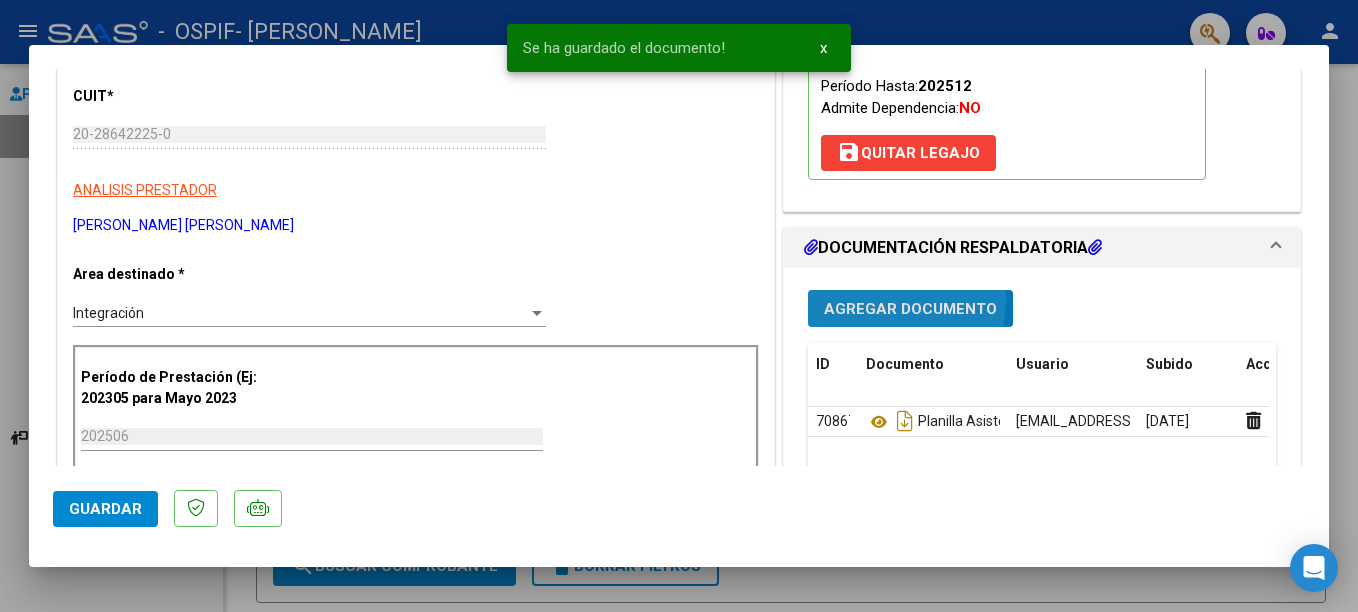 click on "Agregar Documento" at bounding box center [910, 309] 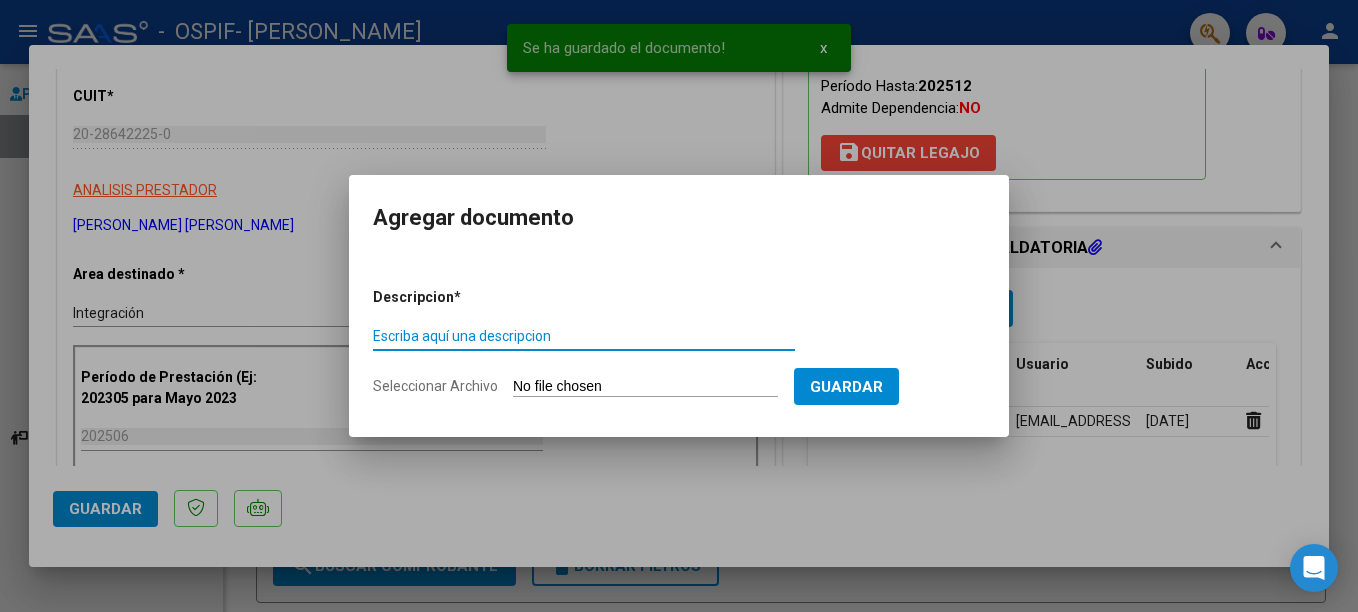 click on "Escriba aquí una descripcion" at bounding box center (584, 336) 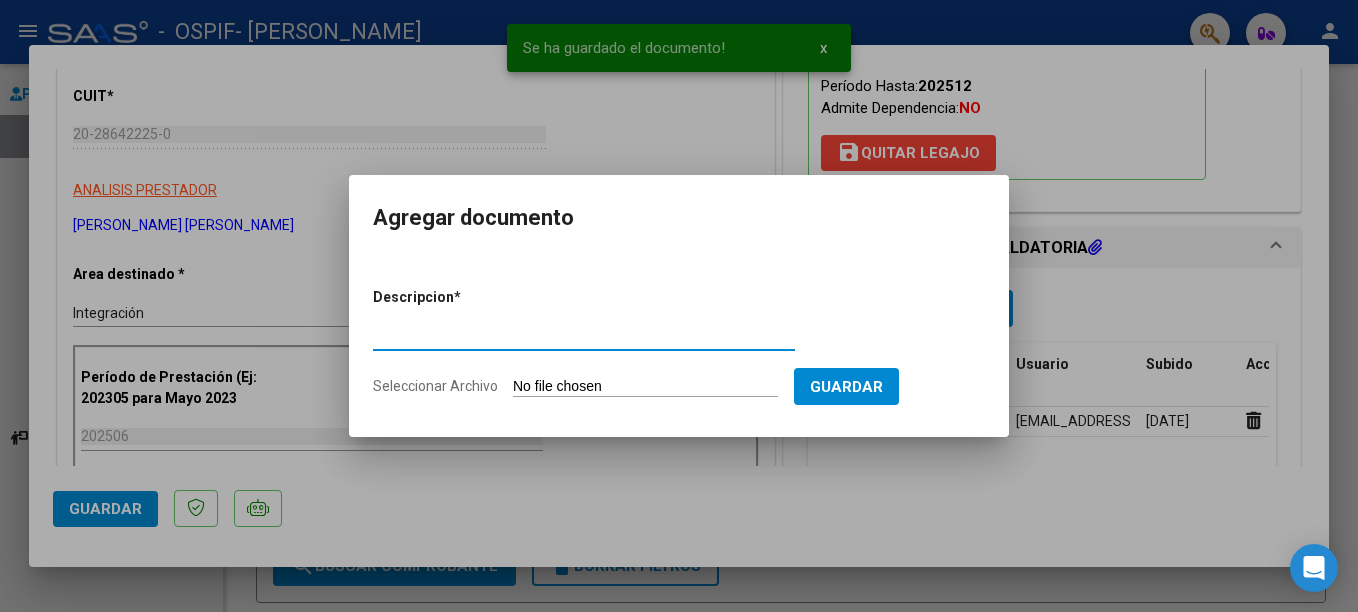 type on "INFORME" 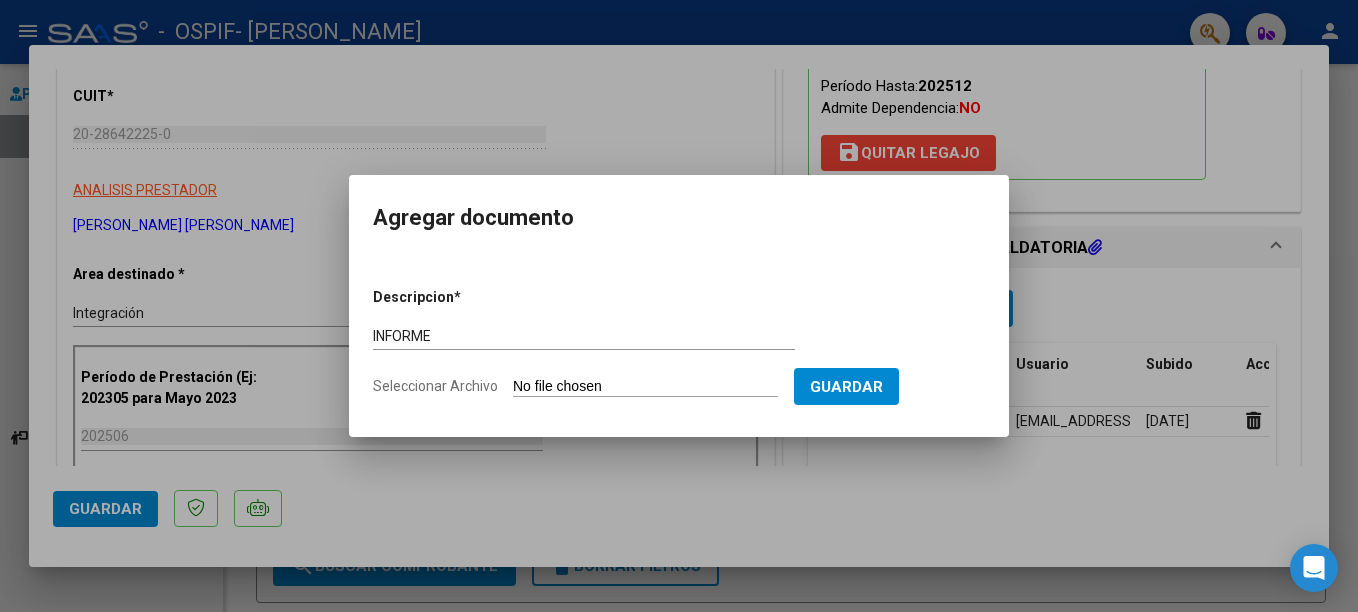 click on "Seleccionar Archivo" at bounding box center [645, 387] 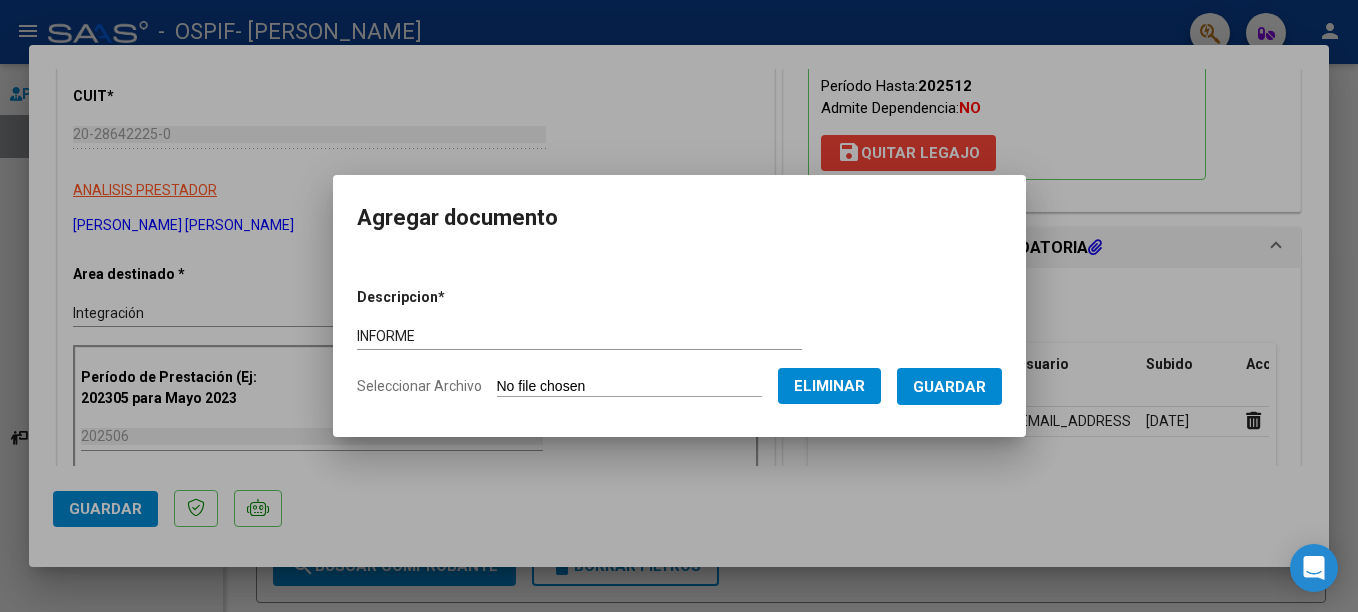 click on "Guardar" at bounding box center [949, 387] 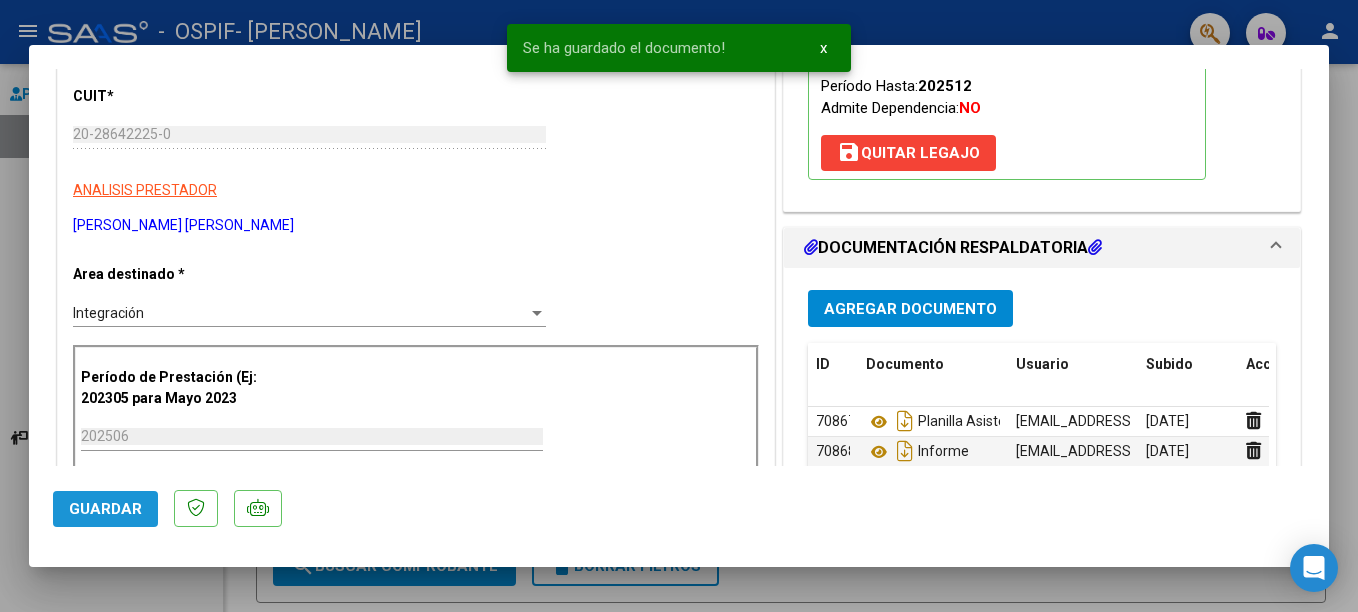 click on "Guardar" 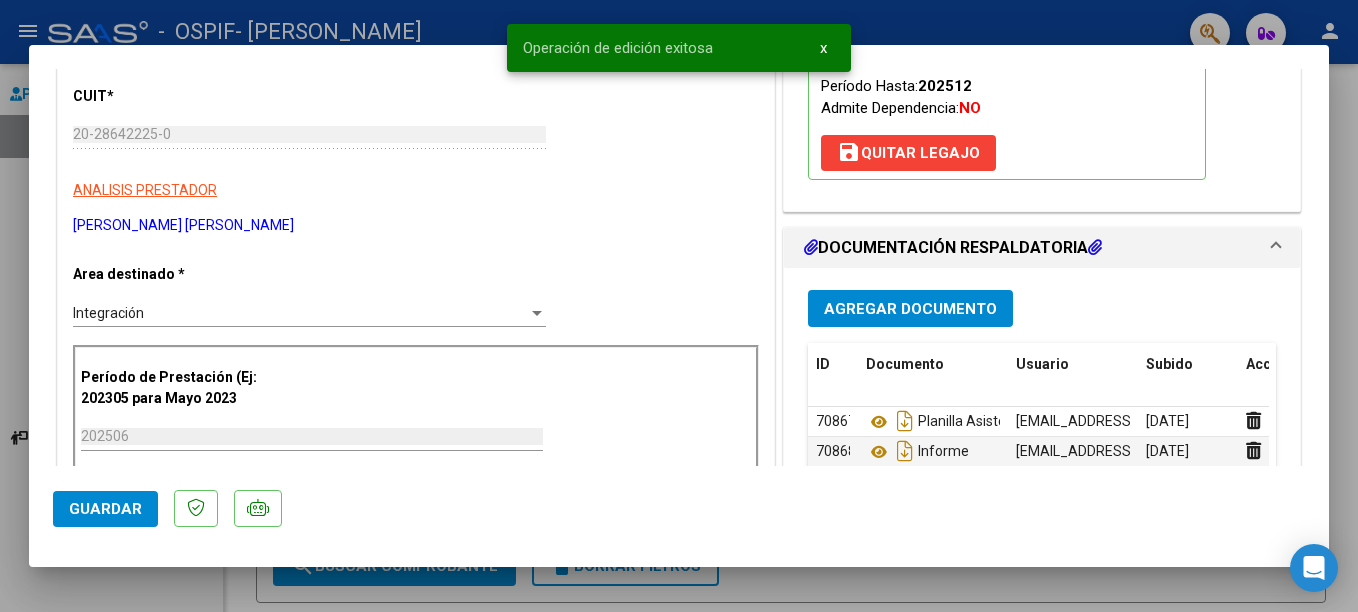 click at bounding box center (679, 306) 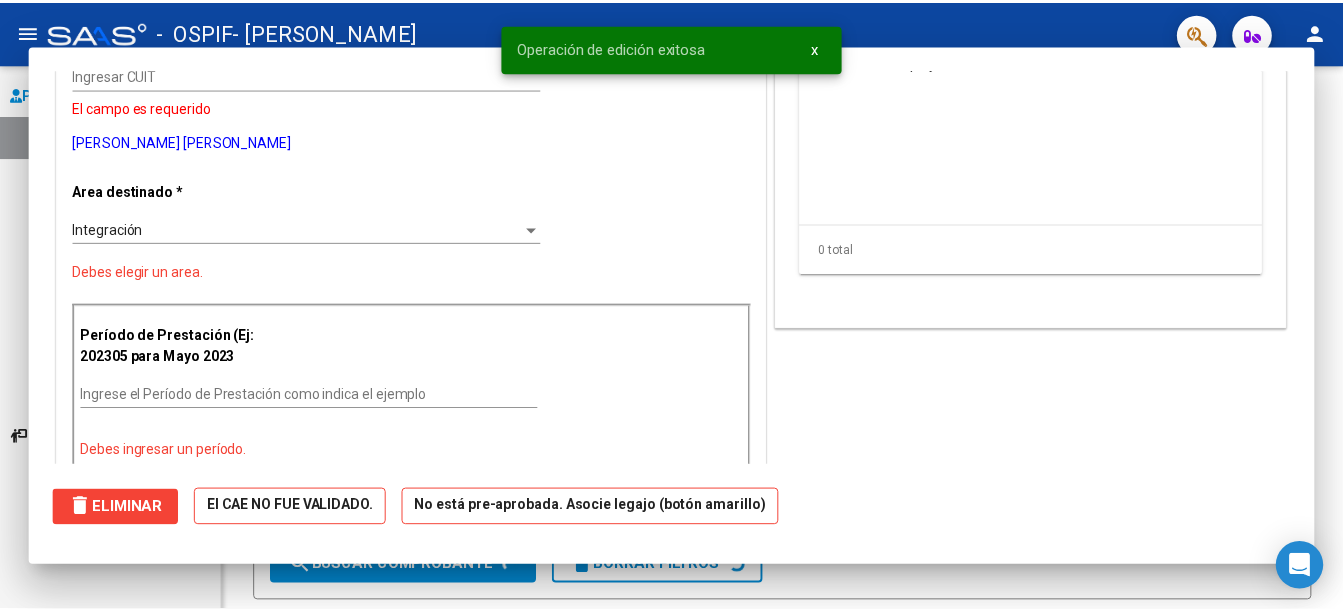 scroll, scrollTop: 0, scrollLeft: 0, axis: both 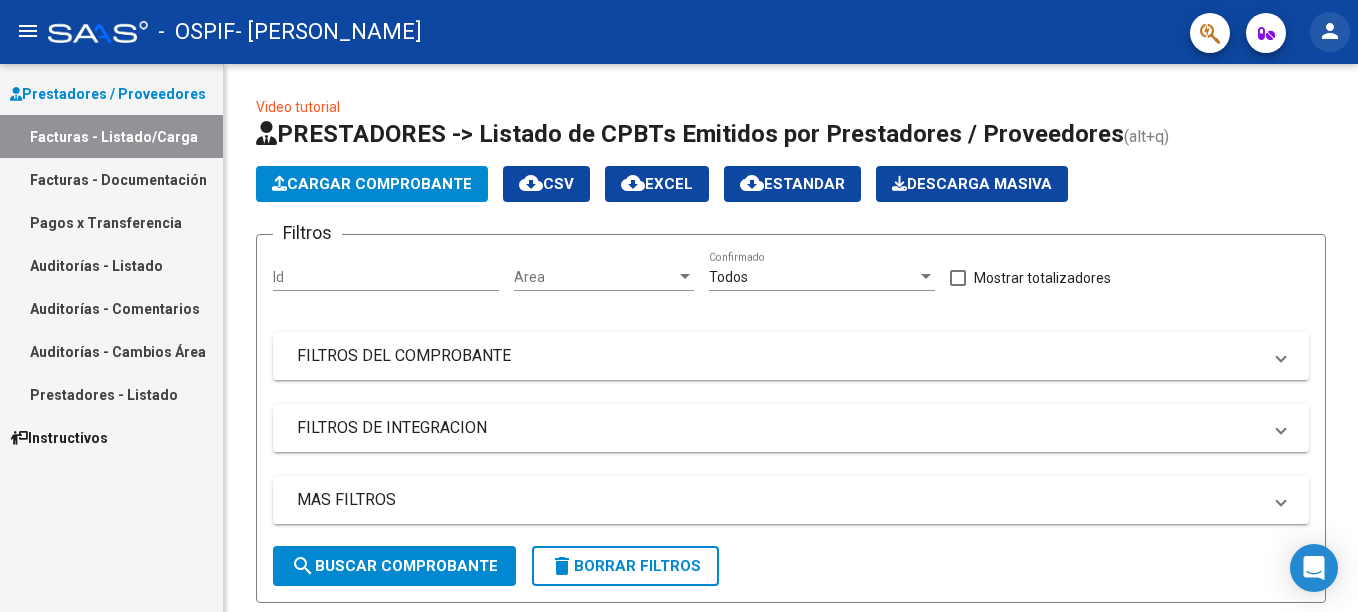 click on "person" 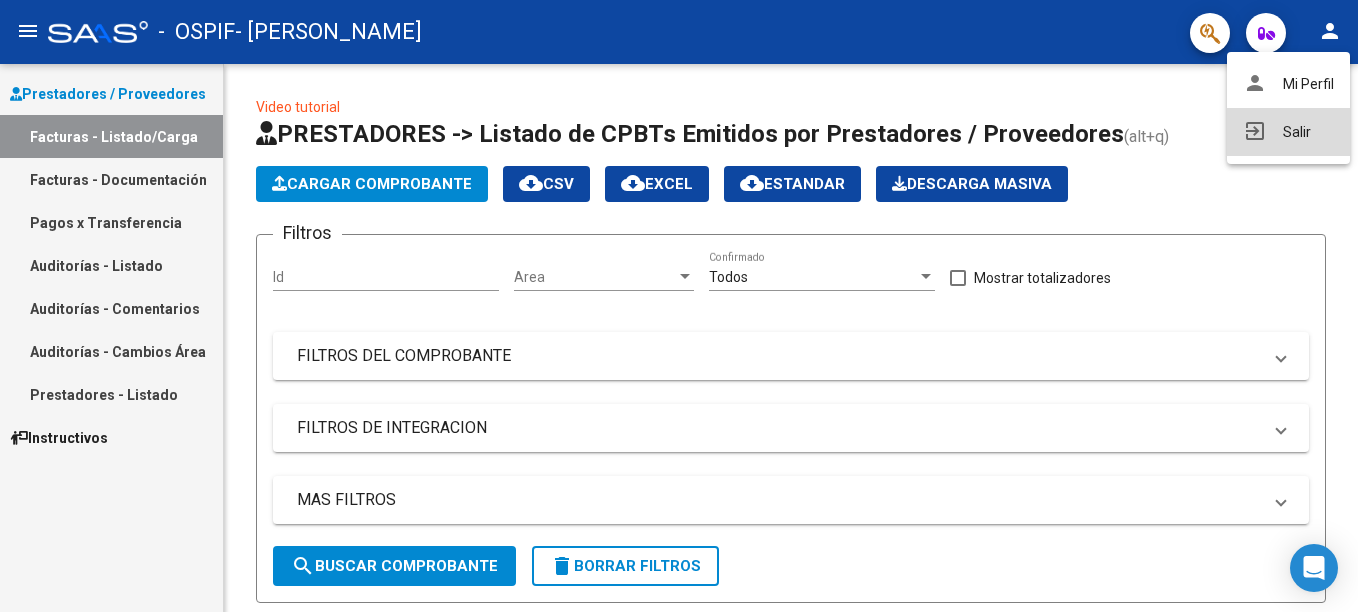 click on "exit_to_app  Salir" at bounding box center (1288, 132) 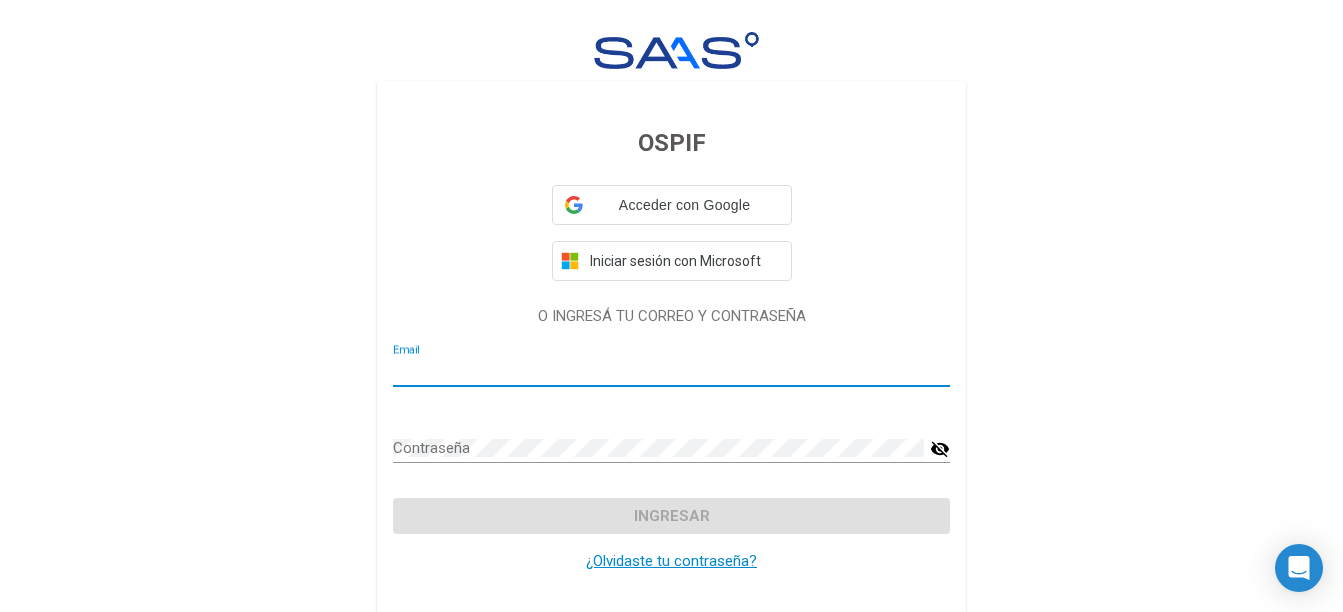 type on "consultoriointegralalma@gmail.com" 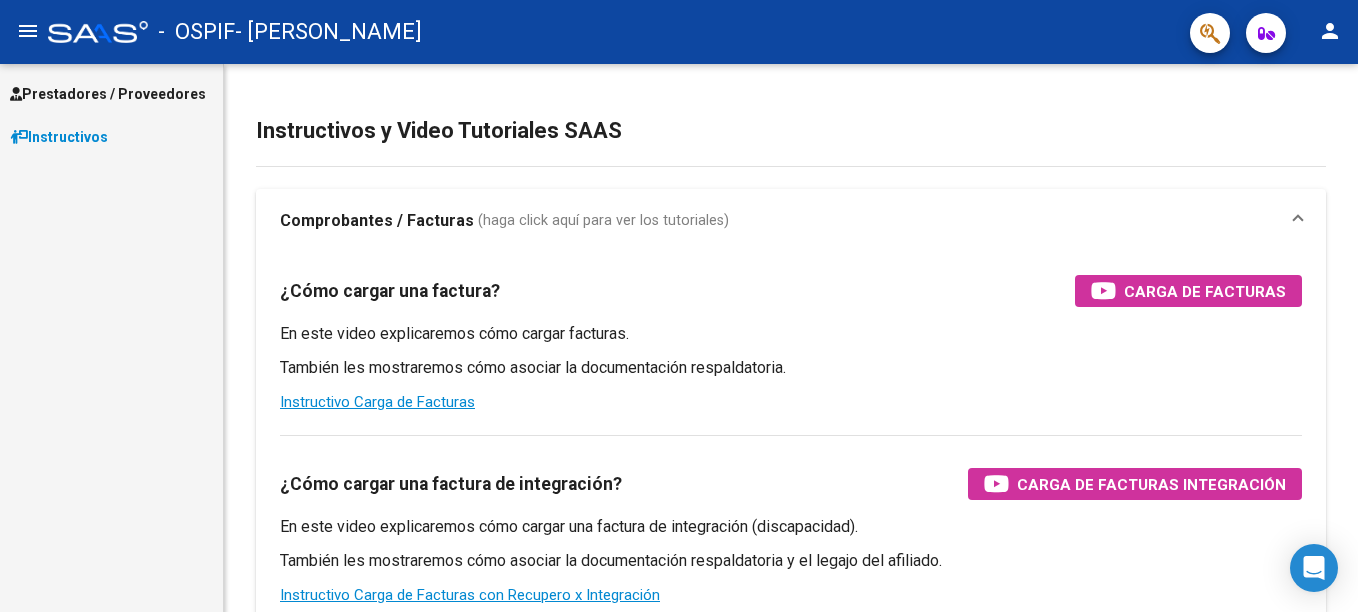 scroll, scrollTop: 0, scrollLeft: 0, axis: both 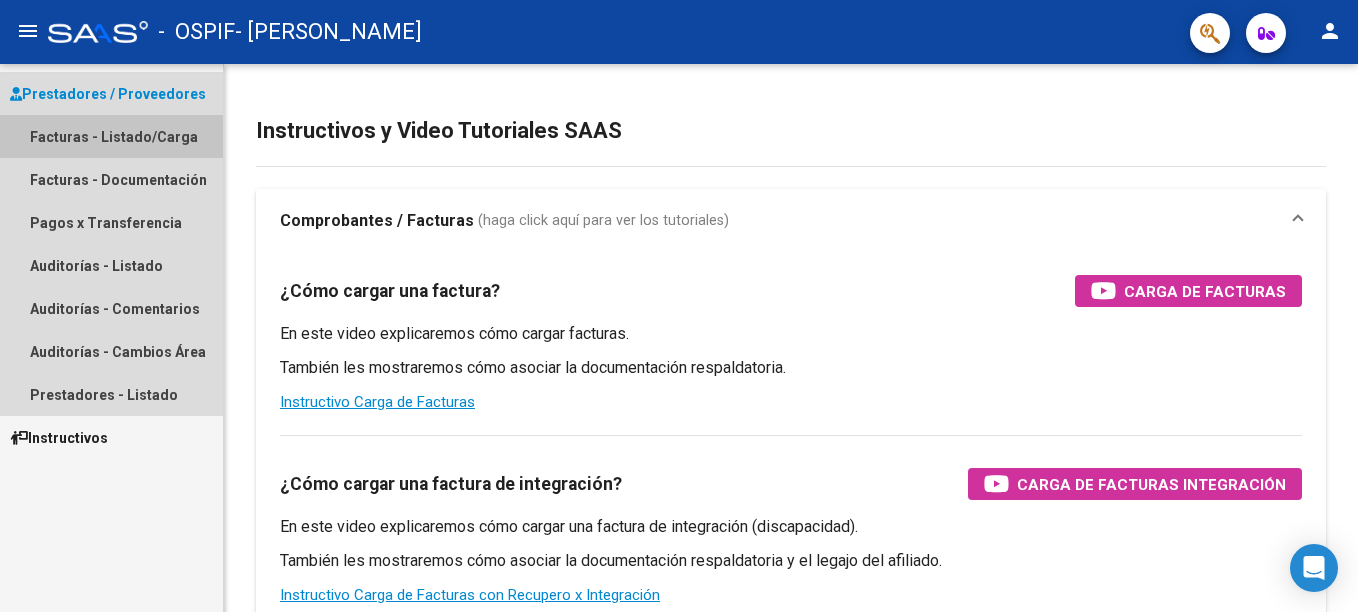 click on "Facturas - Listado/Carga" at bounding box center [111, 136] 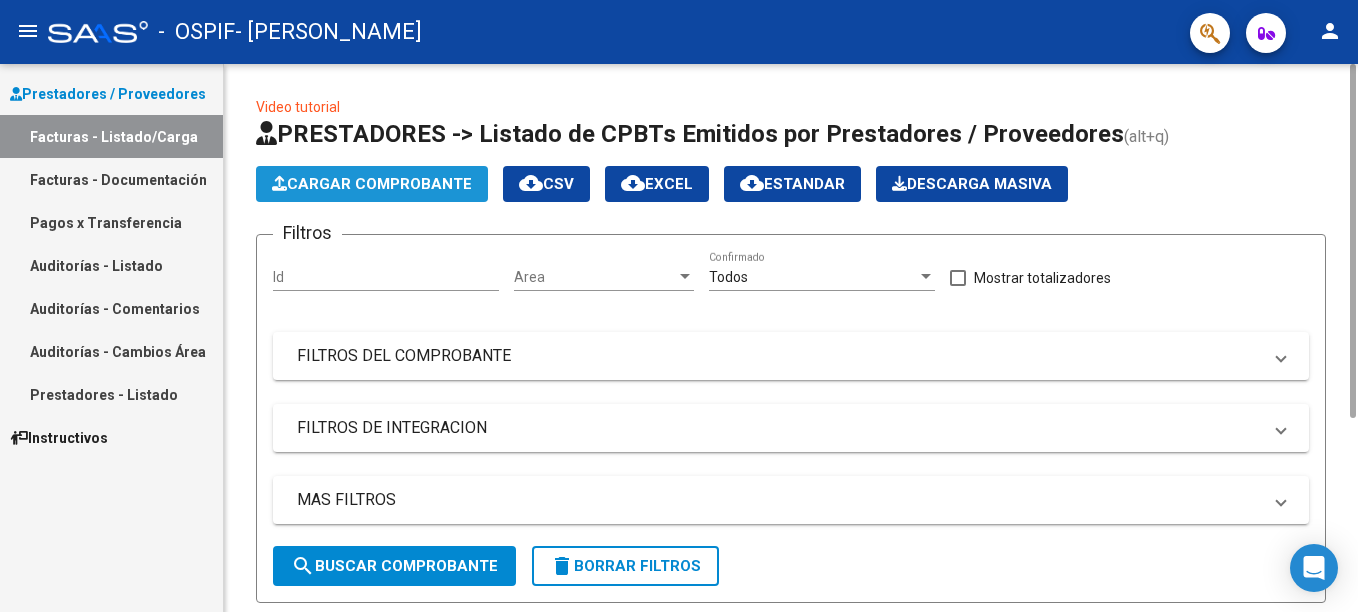 click on "Cargar Comprobante" 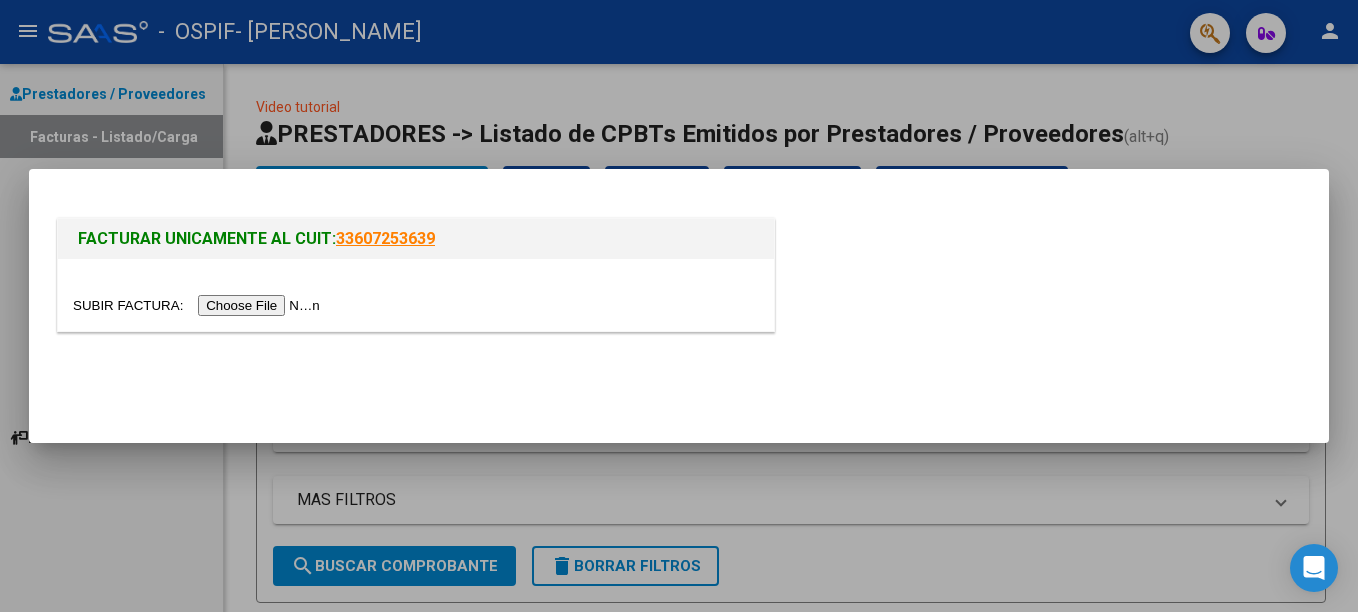 click at bounding box center (199, 305) 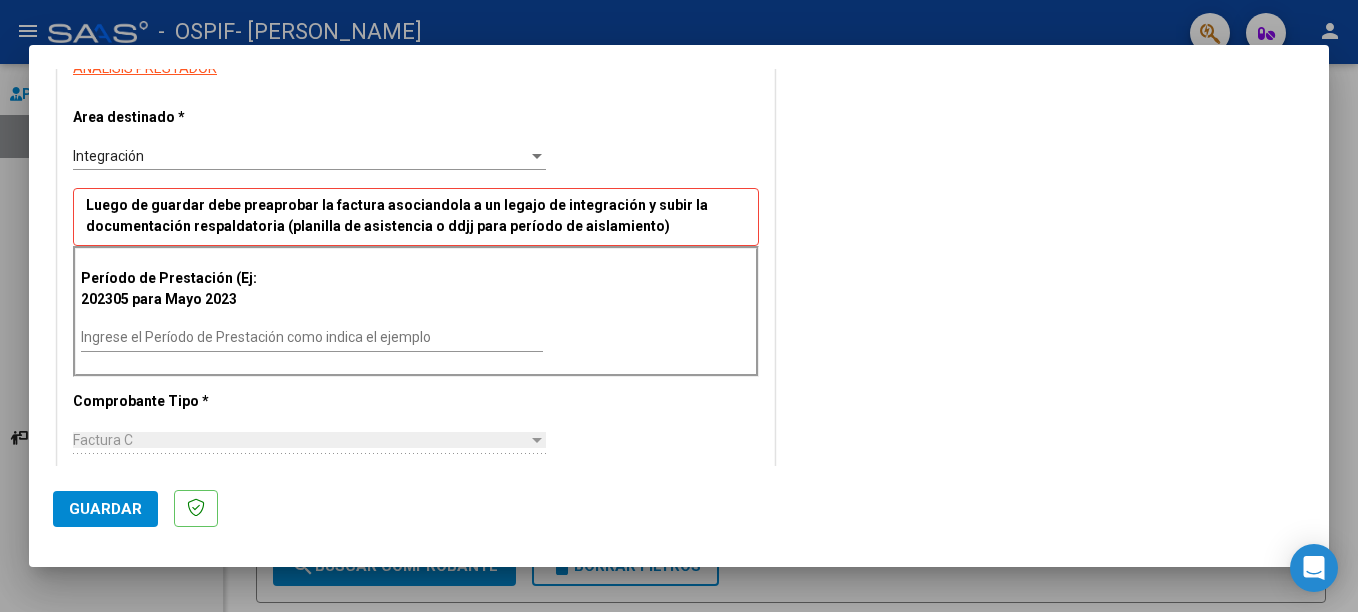 scroll, scrollTop: 400, scrollLeft: 0, axis: vertical 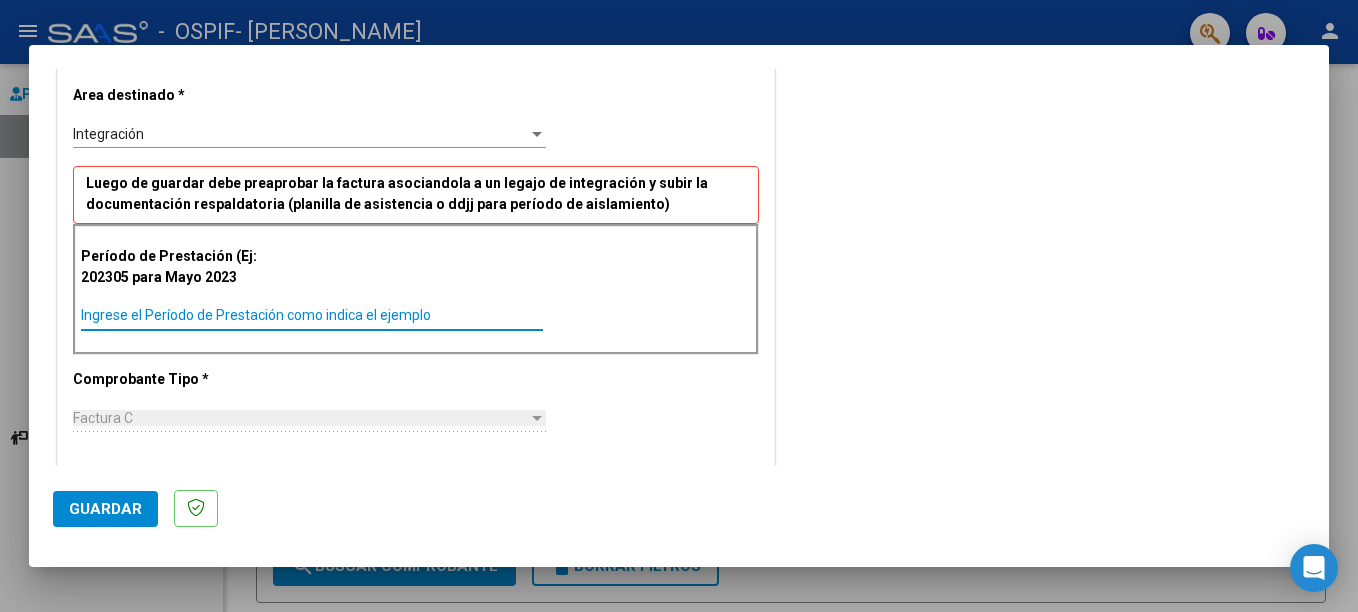 click on "Ingrese el Período de Prestación como indica el ejemplo" at bounding box center [312, 315] 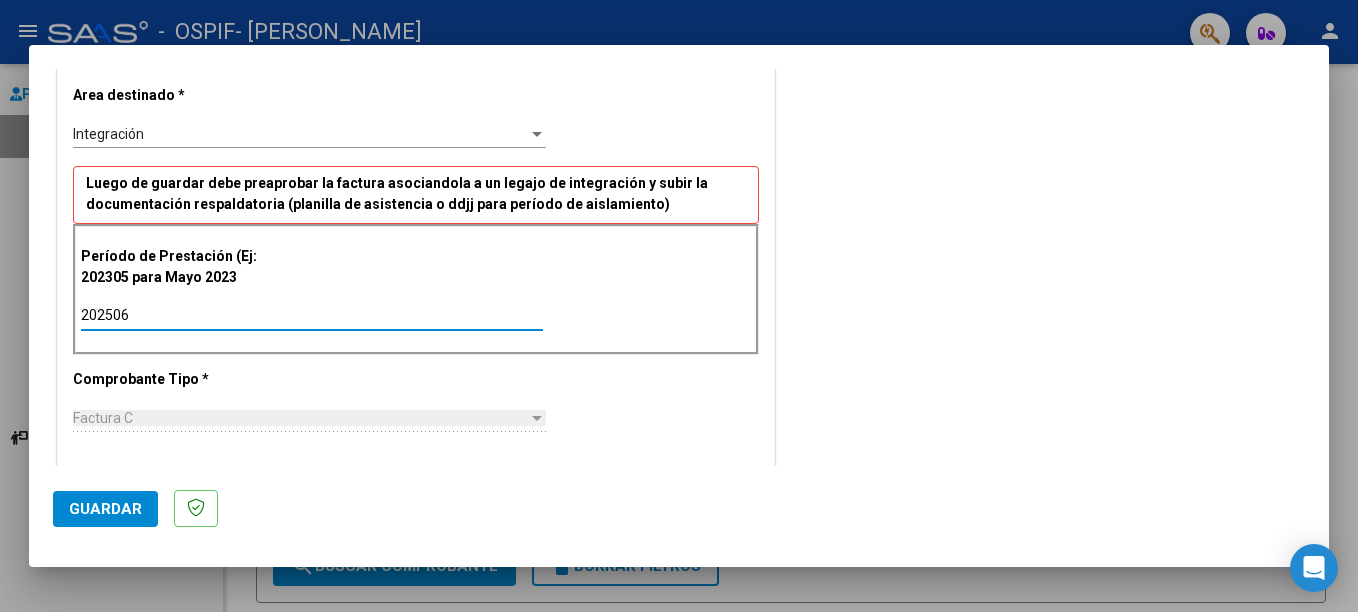 type on "202506" 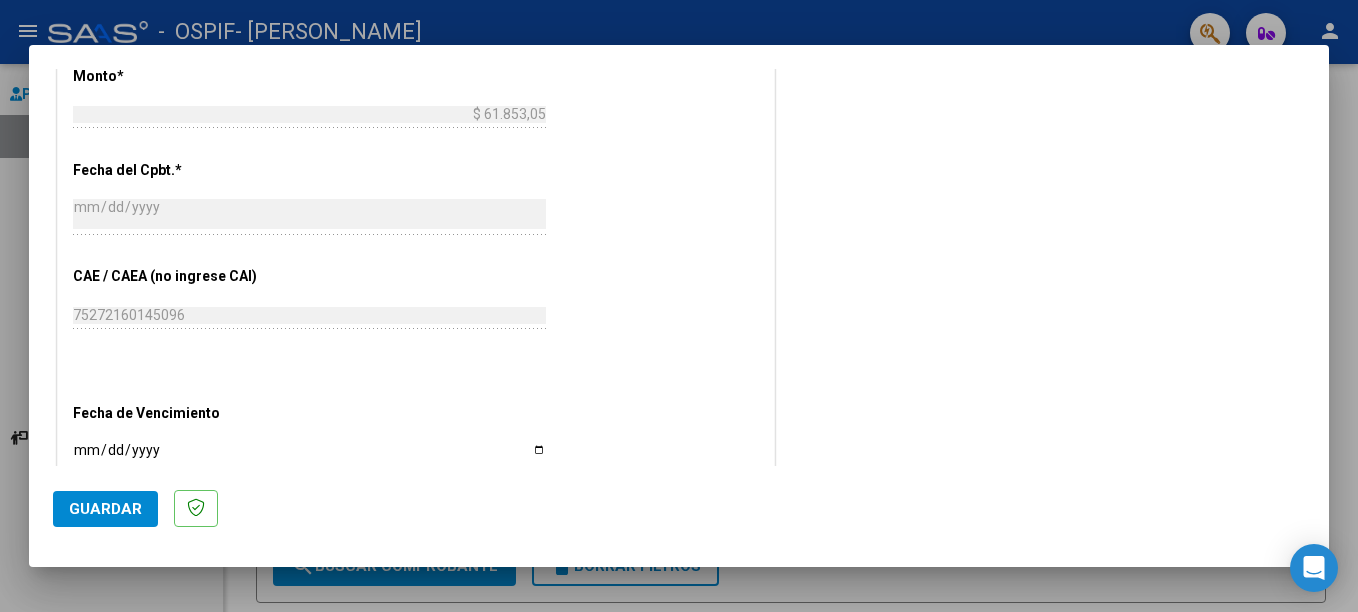 scroll, scrollTop: 1027, scrollLeft: 0, axis: vertical 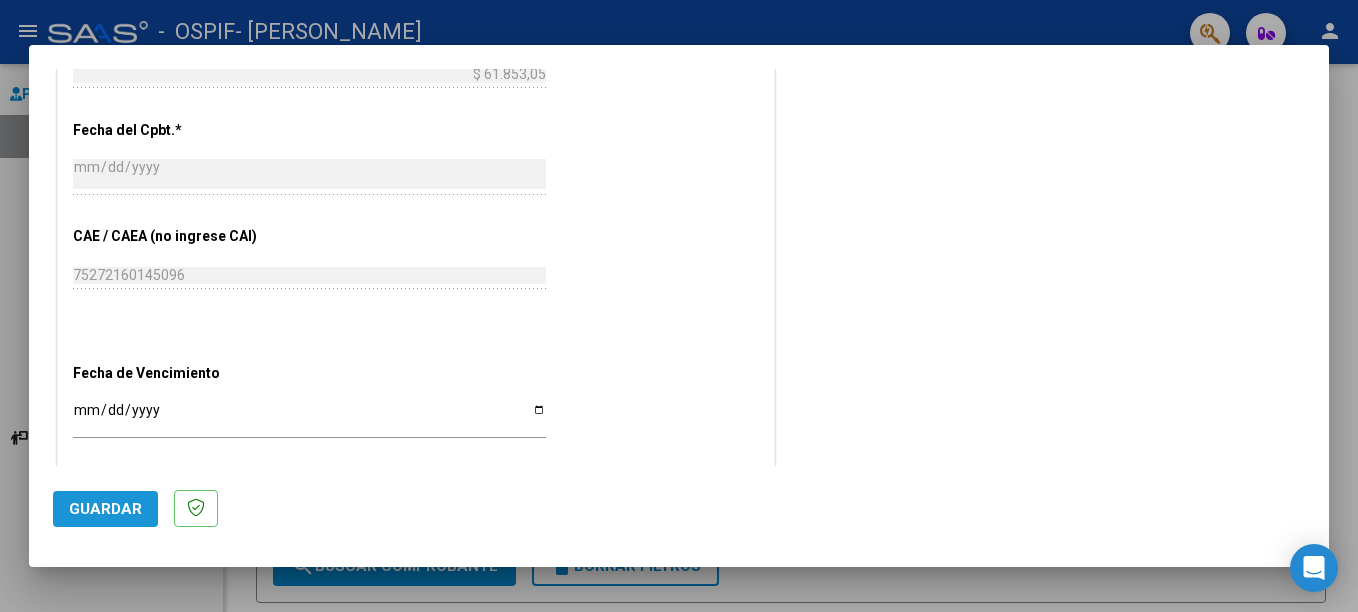 click on "Guardar" 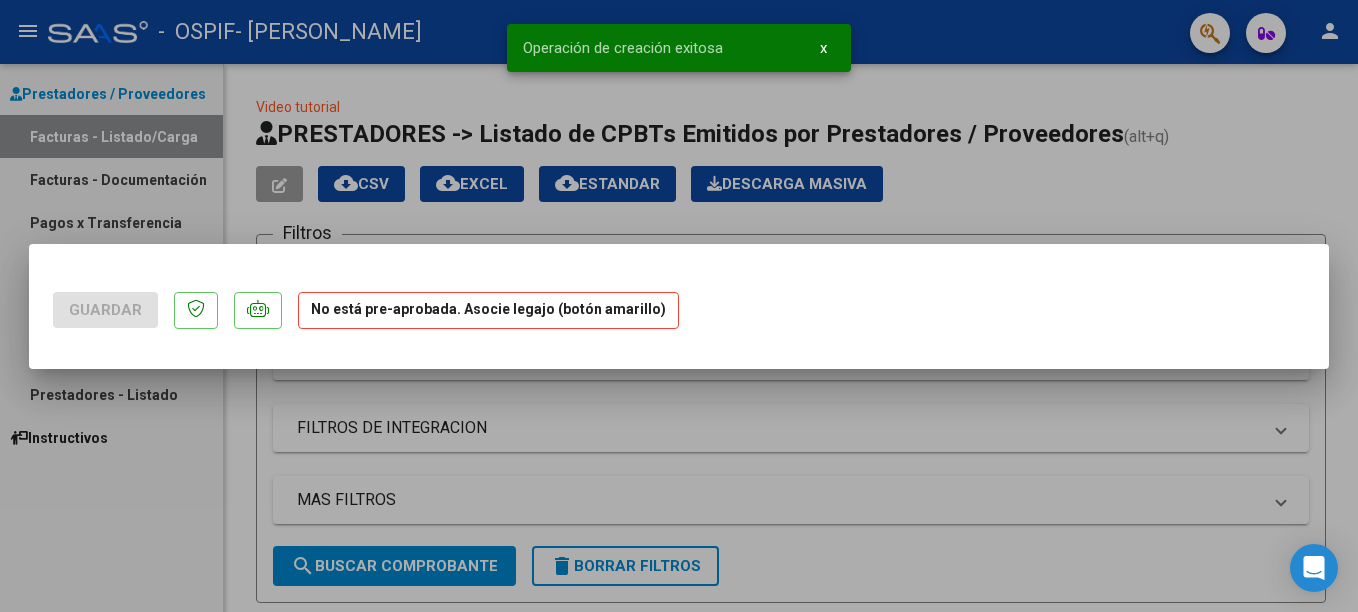 scroll, scrollTop: 0, scrollLeft: 0, axis: both 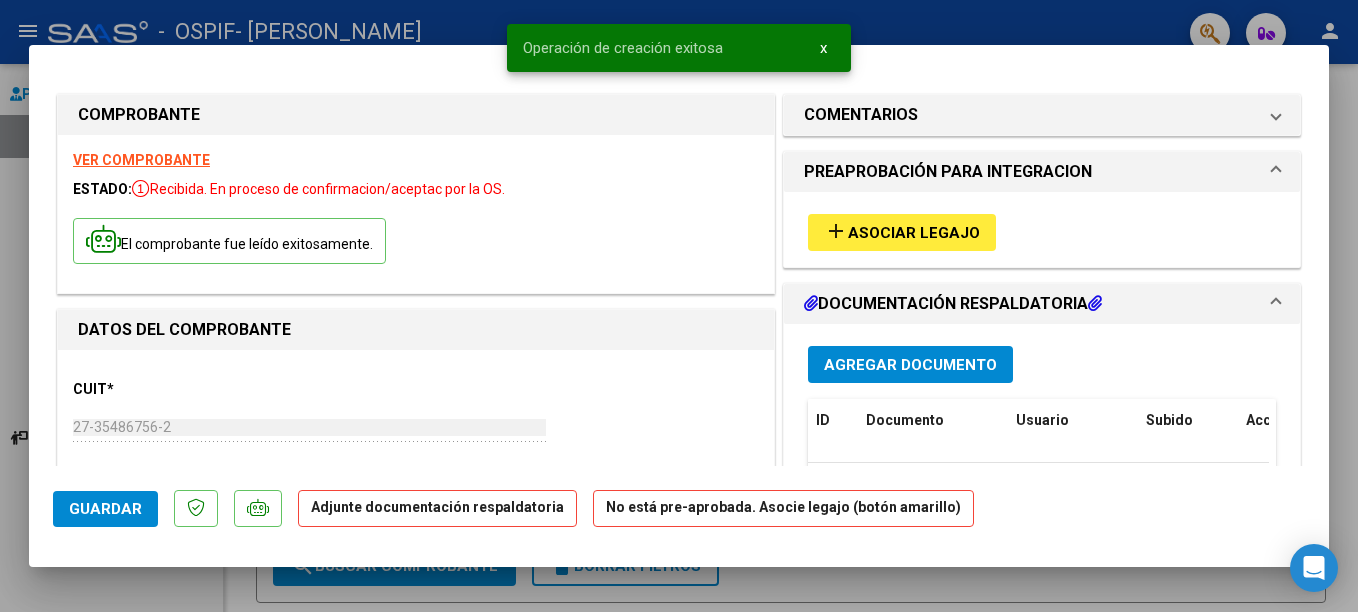 click on "add Asociar Legajo" at bounding box center [902, 232] 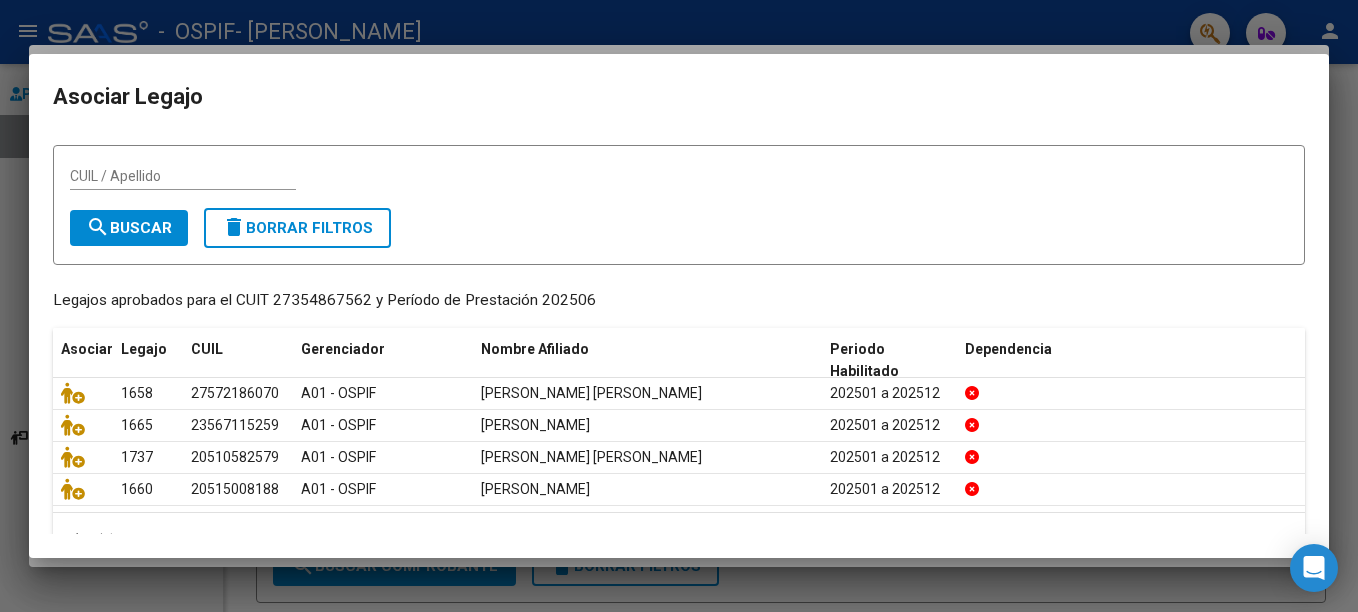 scroll, scrollTop: 80, scrollLeft: 0, axis: vertical 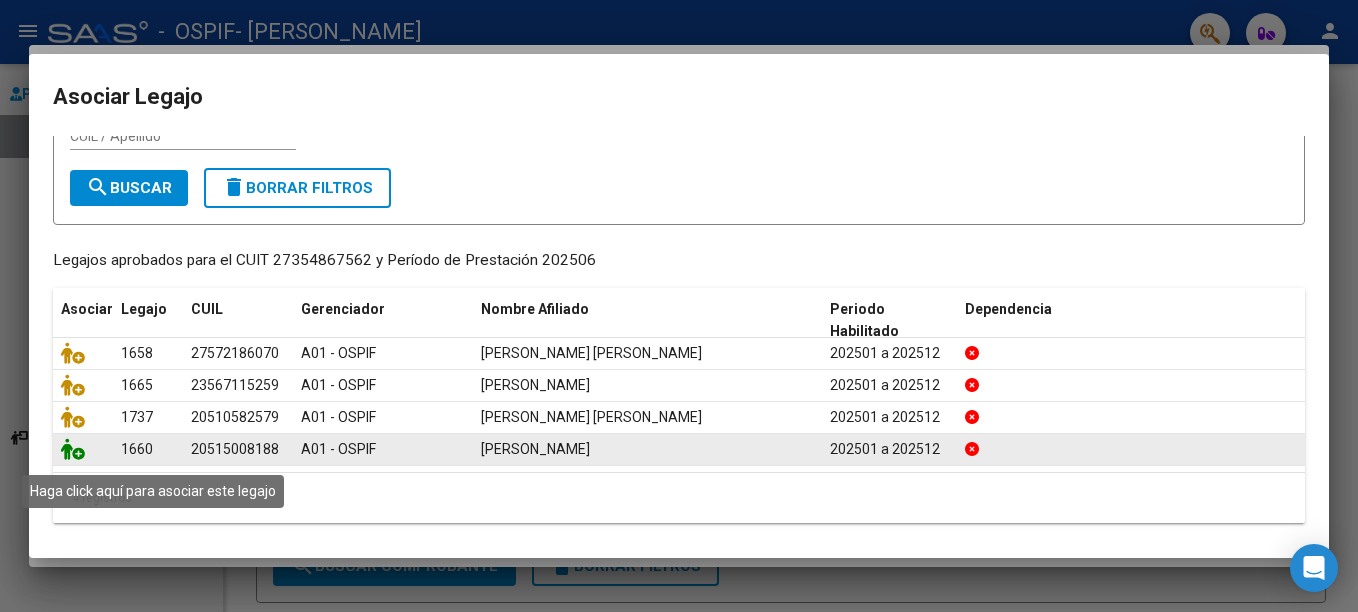 click 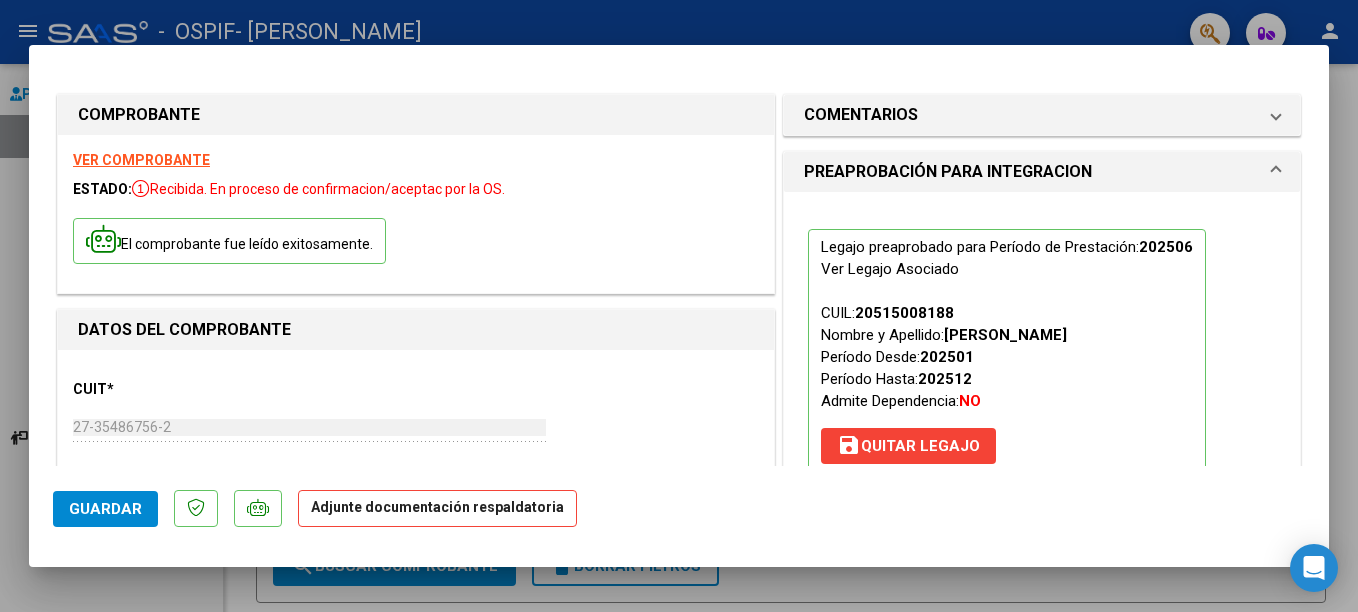 scroll, scrollTop: 347, scrollLeft: 0, axis: vertical 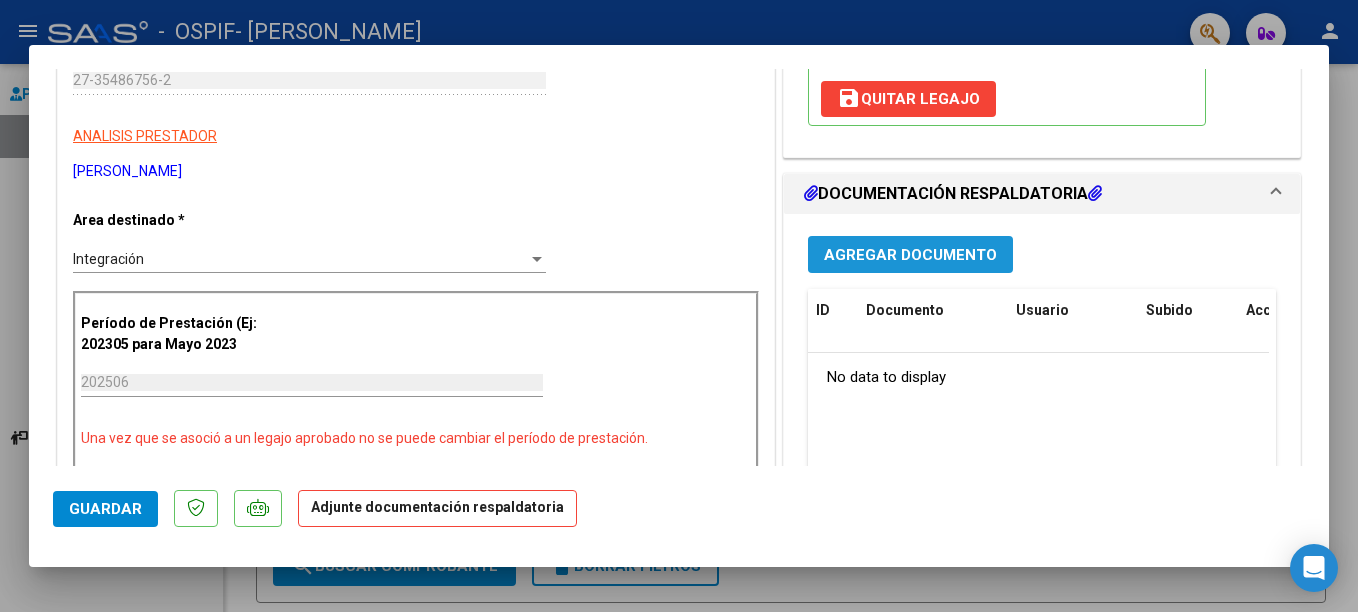 click on "Agregar Documento" at bounding box center [910, 255] 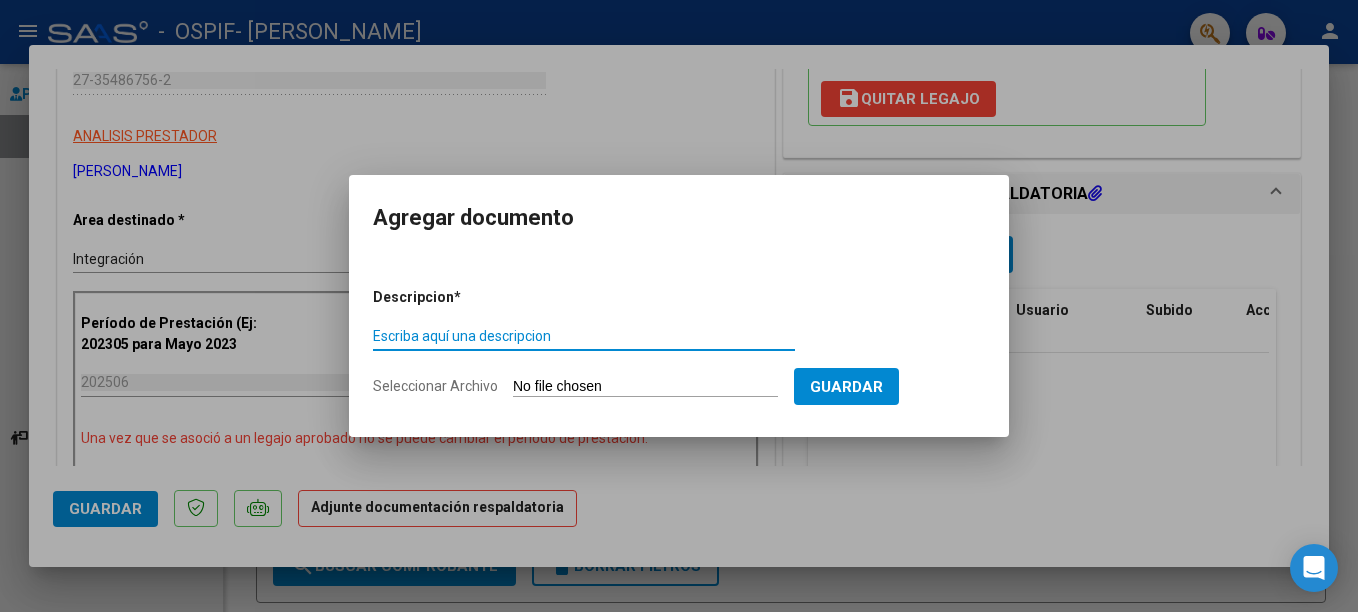 click on "Escriba aquí una descripcion" at bounding box center (584, 336) 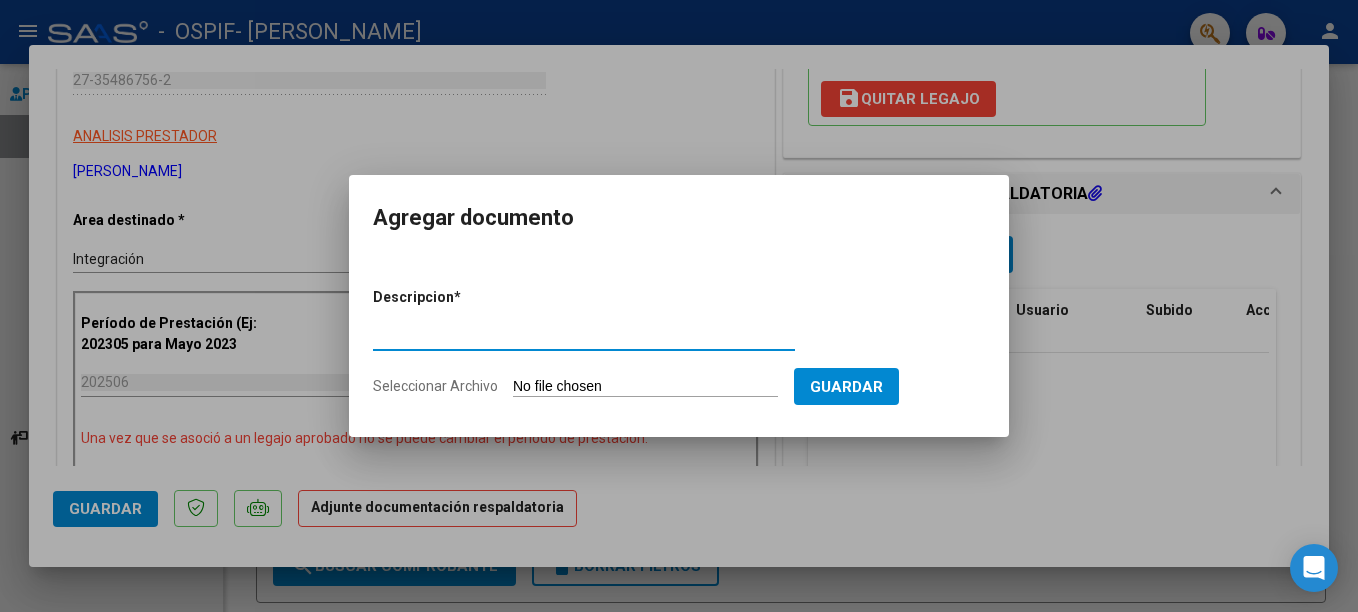 type on "PLANILLA  ASISTENCIA" 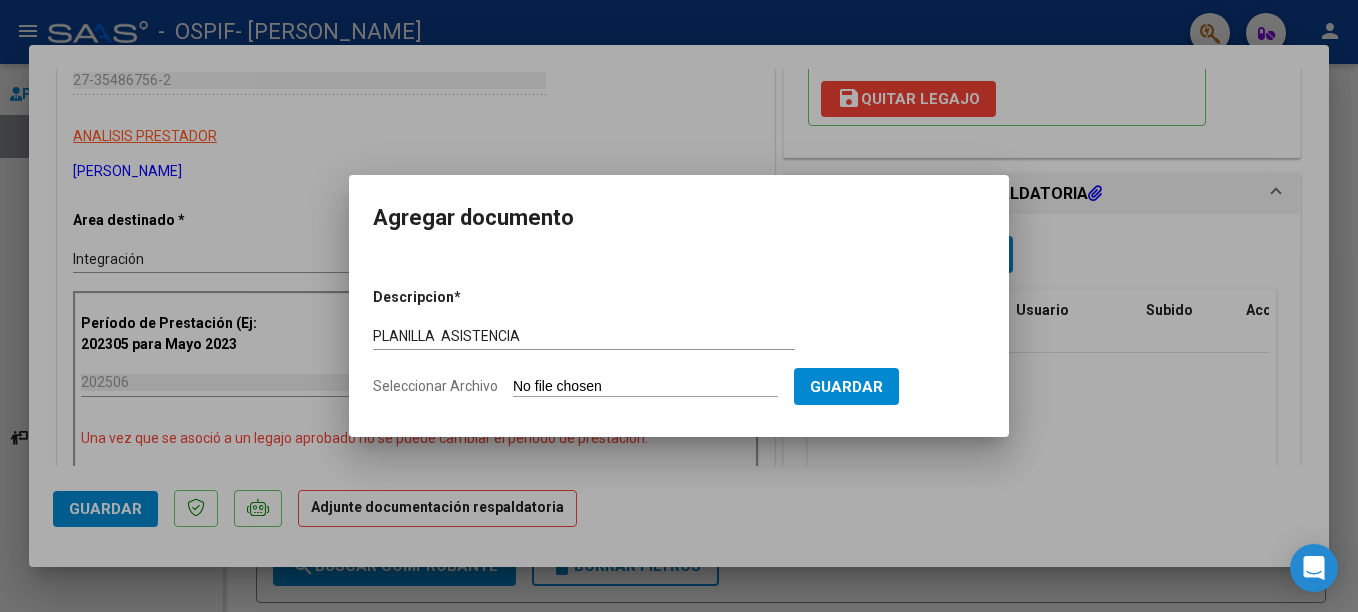 click on "Seleccionar Archivo" at bounding box center [645, 387] 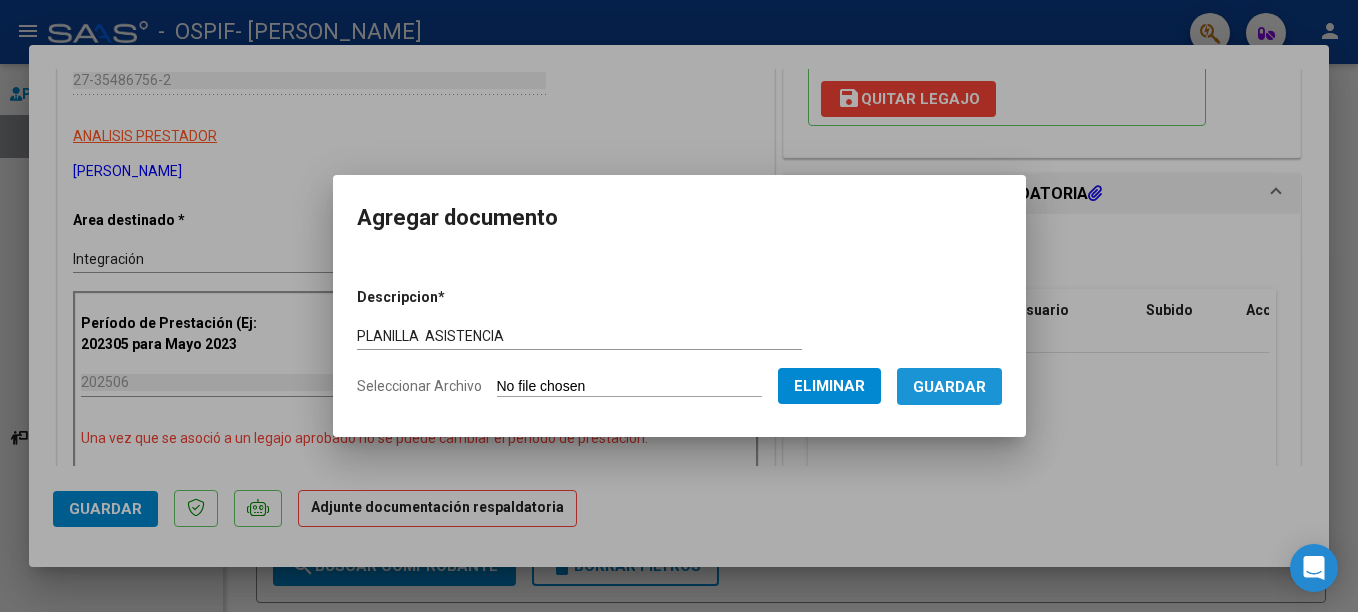 click on "Guardar" at bounding box center [949, 387] 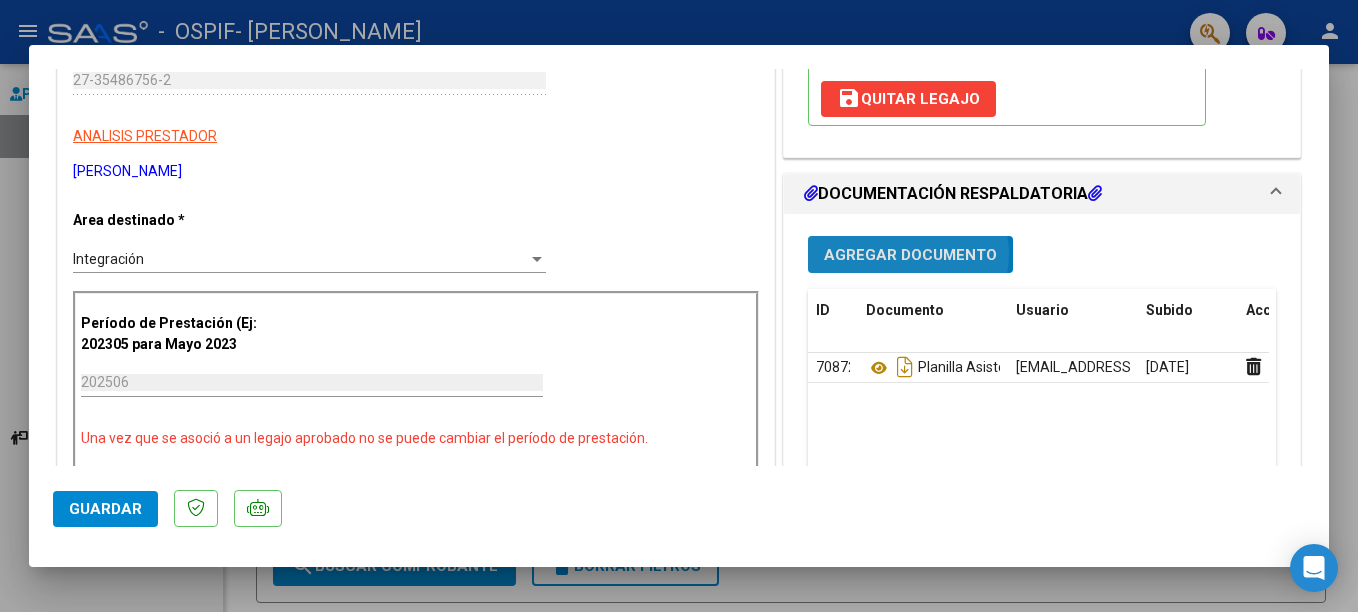 click on "Agregar Documento" at bounding box center (910, 255) 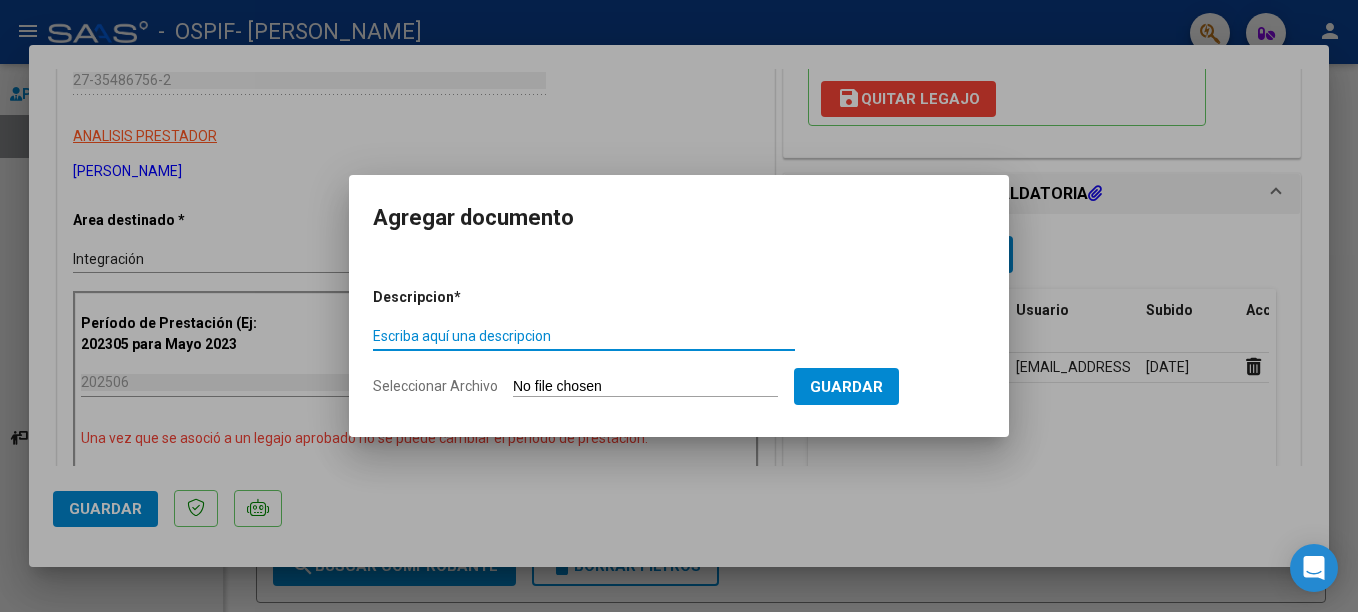 click on "Escriba aquí una descripcion" at bounding box center [584, 336] 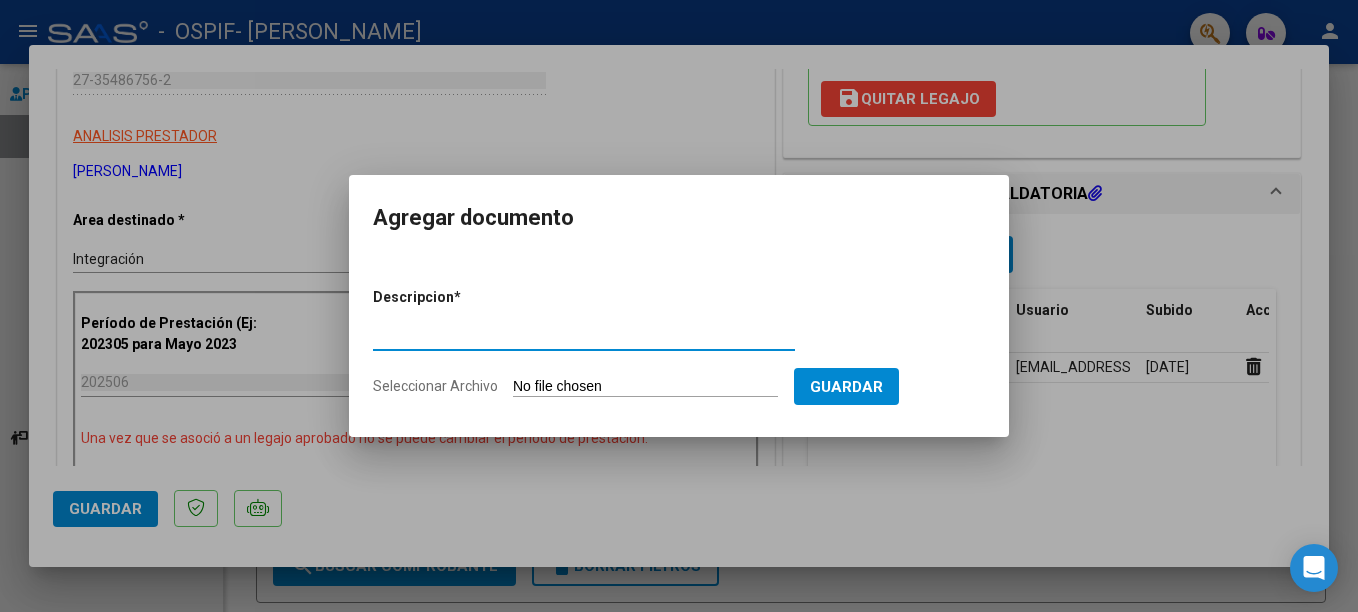type on "INFORME" 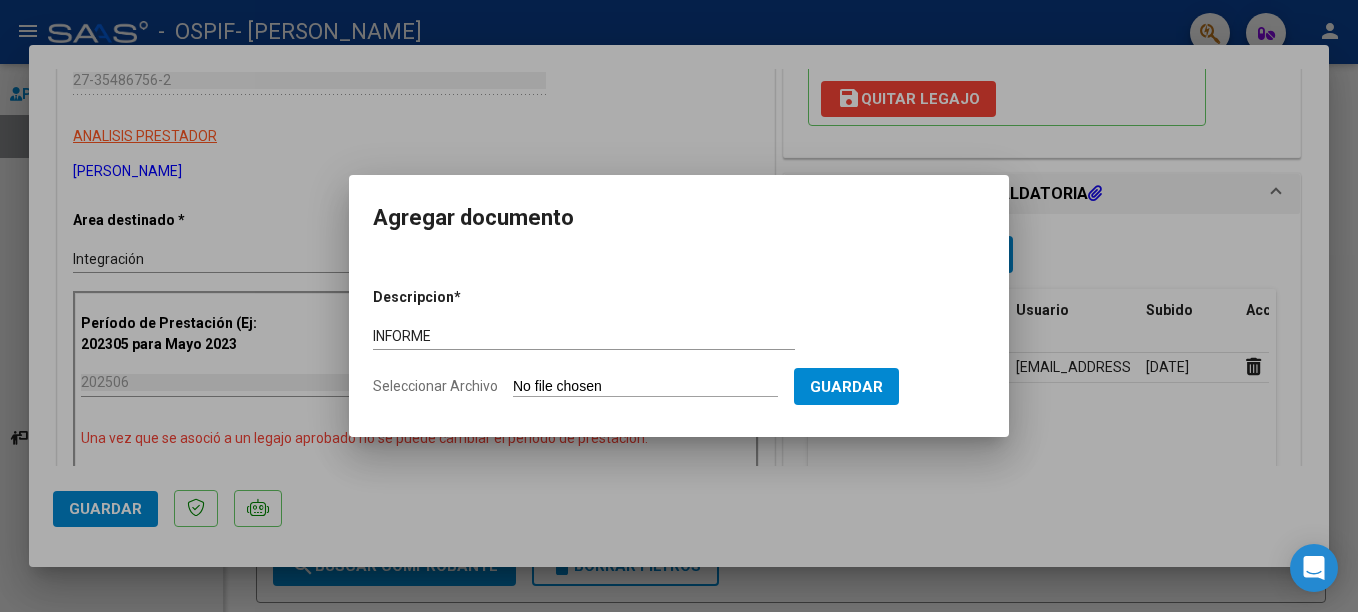 click on "Seleccionar Archivo" at bounding box center [645, 387] 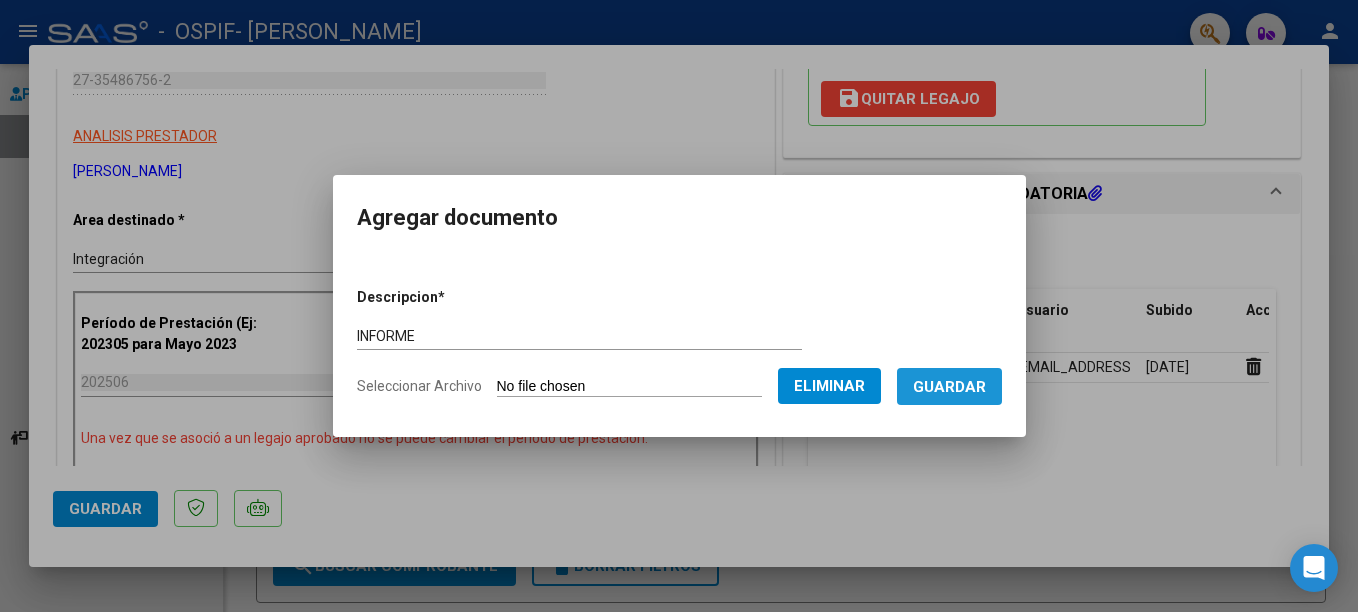 click on "Guardar" at bounding box center (949, 387) 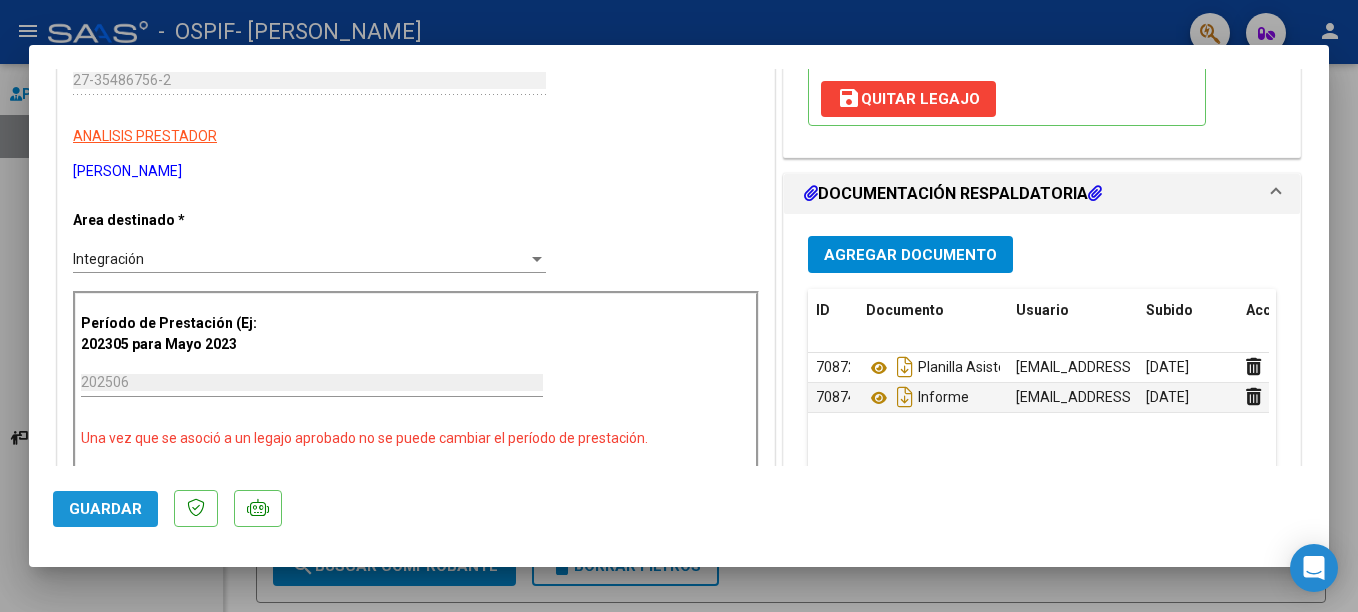 click on "Guardar" 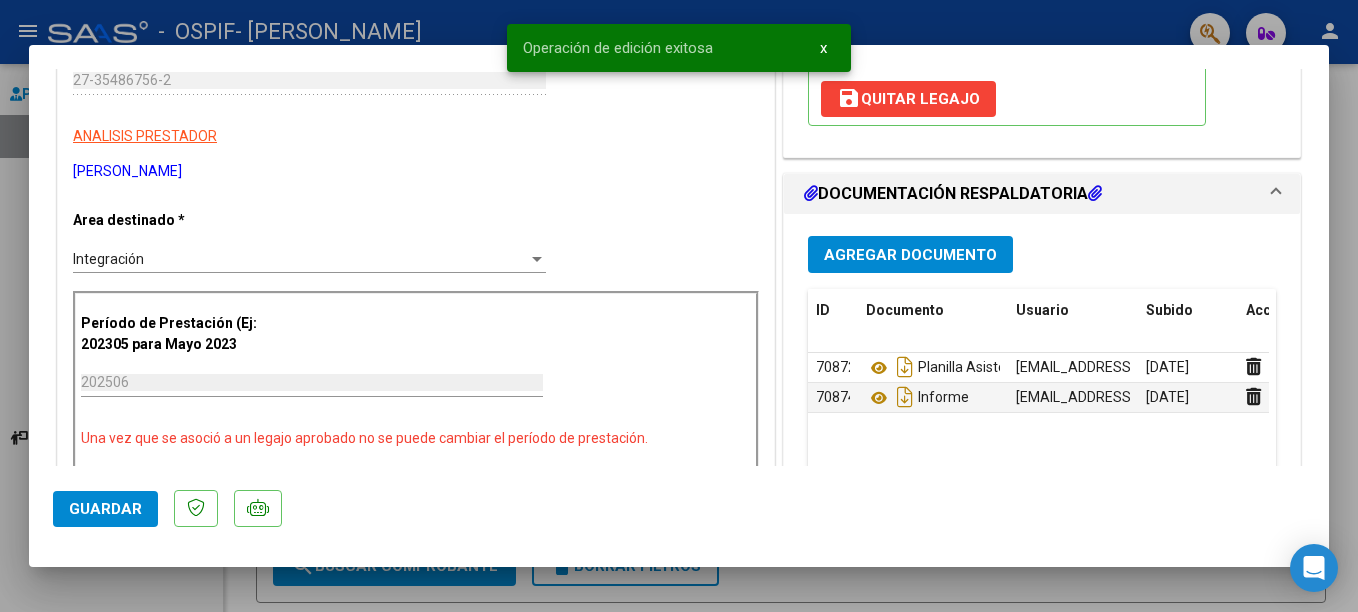 click at bounding box center [679, 306] 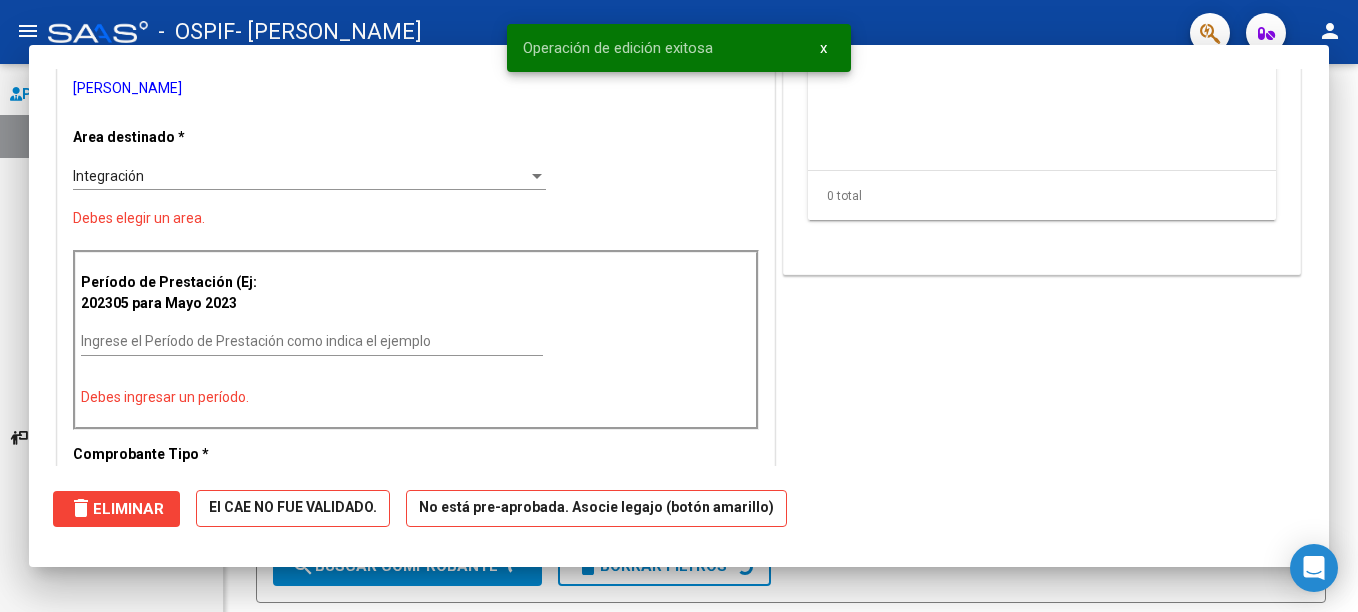 scroll, scrollTop: 0, scrollLeft: 0, axis: both 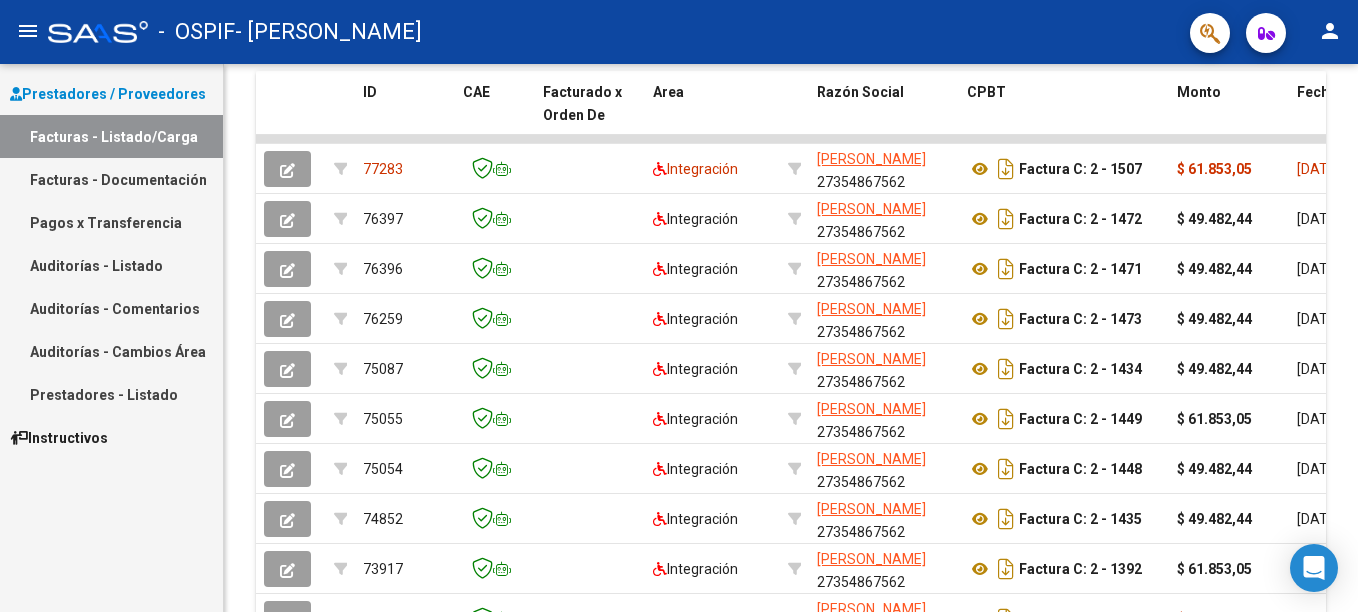 click on "menu -   OSPIF   - RODRIGUEZ NADIA SOLEDAD person    Prestadores / Proveedores Facturas - Listado/Carga Facturas - Documentación Pagos x Transferencia Auditorías - Listado Auditorías - Comentarios Auditorías - Cambios Área Prestadores - Listado    Instructivos  Video tutorial   PRESTADORES -> Listado de CPBTs Emitidos por Prestadores / Proveedores (alt+q)   Cargar Comprobante
cloud_download  CSV  cloud_download  EXCEL  cloud_download  Estandar   Descarga Masiva
Filtros Id Area Area Todos  Confirmado   Mostrar totalizadores   FILTROS DEL COMPROBANTE  Comprobante Tipo Comprobante Tipo Start date – Fec. Comprobante Desde / Hasta Días Emisión Desde(cant. días) Días Emisión Hasta(cant. días) CUIT / Razón Social Pto. Venta Nro. Comprobante Código SSS CAE Válido CAE Válido Todos  Cargado Módulo Hosp. Todos  Tiene facturacion Apócrifa Hospital Refes  FILTROS DE INTEGRACION  Período De Prestación Campos del Archivo de Rendición Devuelto x SSS (dr_envio) Todos  Tipo de Registro –" at bounding box center [679, 306] 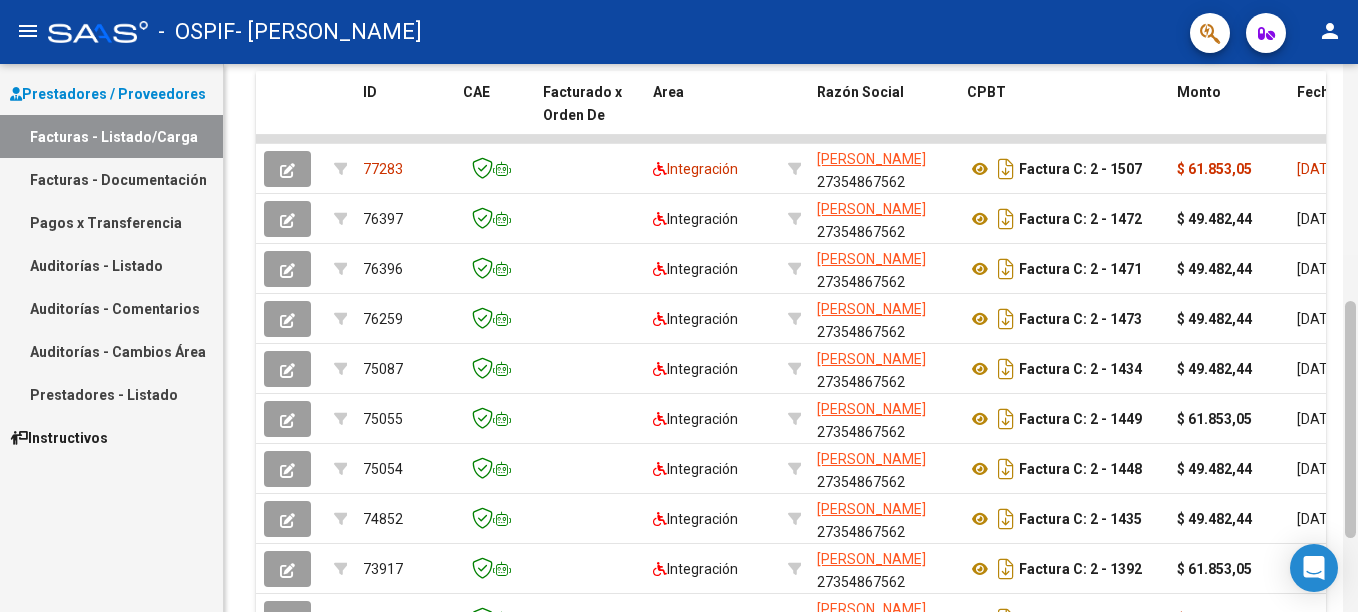 scroll, scrollTop: 717, scrollLeft: 0, axis: vertical 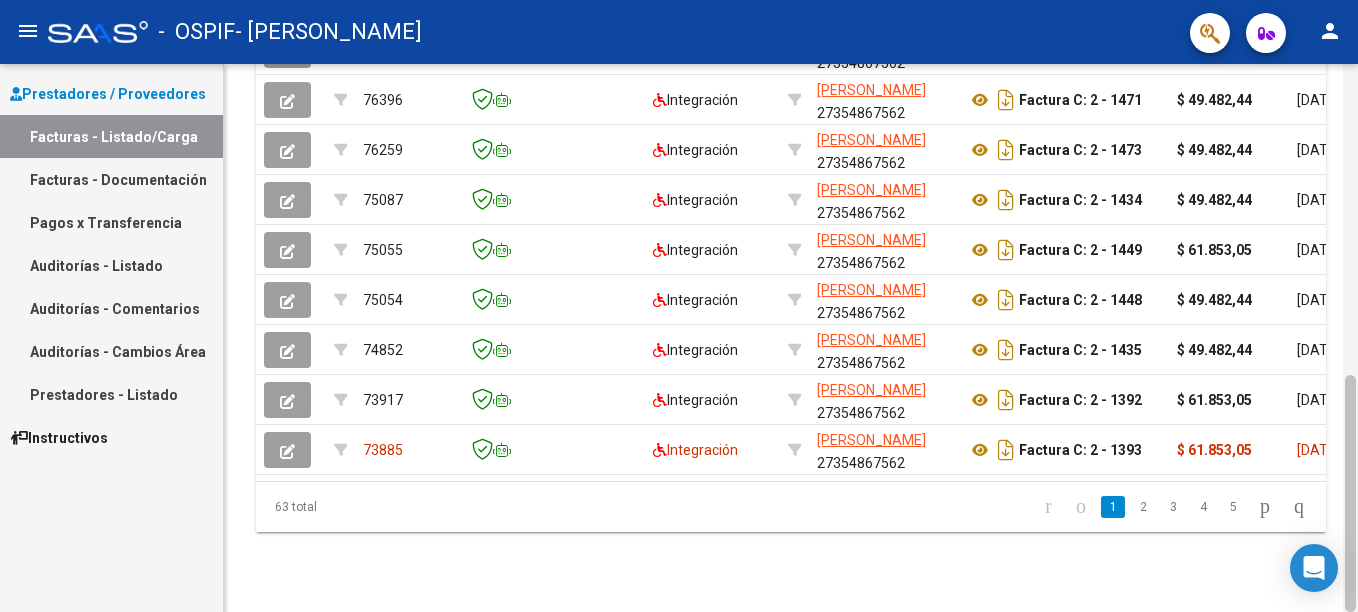 click on "menu -   OSPIF   - RODRIGUEZ NADIA SOLEDAD person    Prestadores / Proveedores Facturas - Listado/Carga Facturas - Documentación Pagos x Transferencia Auditorías - Listado Auditorías - Comentarios Auditorías - Cambios Área Prestadores - Listado    Instructivos  Video tutorial   PRESTADORES -> Listado de CPBTs Emitidos por Prestadores / Proveedores (alt+q)   Cargar Comprobante
cloud_download  CSV  cloud_download  EXCEL  cloud_download  Estandar   Descarga Masiva
Filtros Id Area Area Todos  Confirmado   Mostrar totalizadores   FILTROS DEL COMPROBANTE  Comprobante Tipo Comprobante Tipo Start date – Fec. Comprobante Desde / Hasta Días Emisión Desde(cant. días) Días Emisión Hasta(cant. días) CUIT / Razón Social Pto. Venta Nro. Comprobante Código SSS CAE Válido CAE Válido Todos  Cargado Módulo Hosp. Todos  Tiene facturacion Apócrifa Hospital Refes  FILTROS DE INTEGRACION  Período De Prestación Campos del Archivo de Rendición Devuelto x SSS (dr_envio) Todos  Tipo de Registro –" at bounding box center (679, 306) 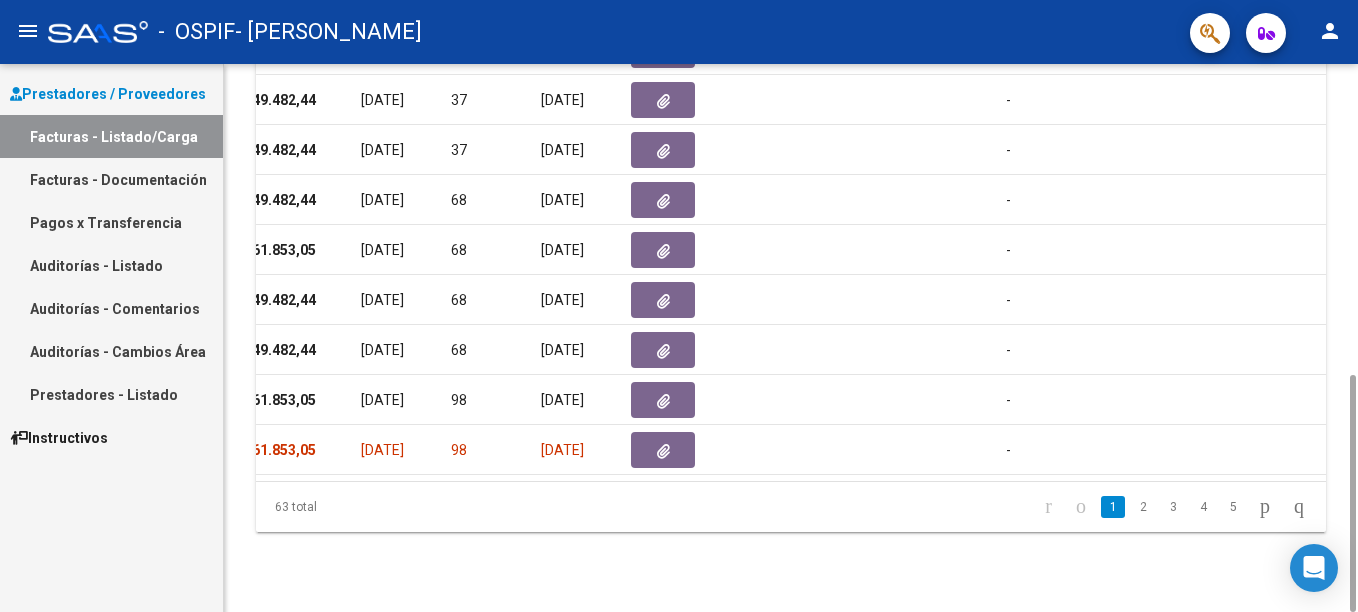 scroll, scrollTop: 0, scrollLeft: 1872, axis: horizontal 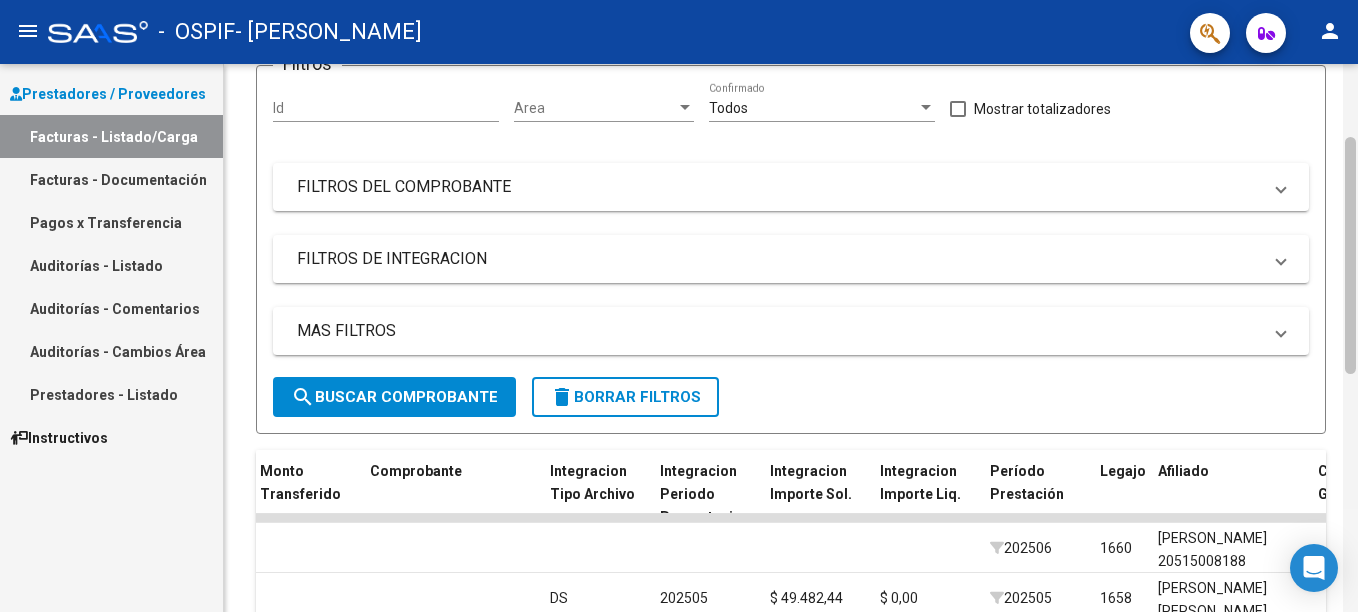 click 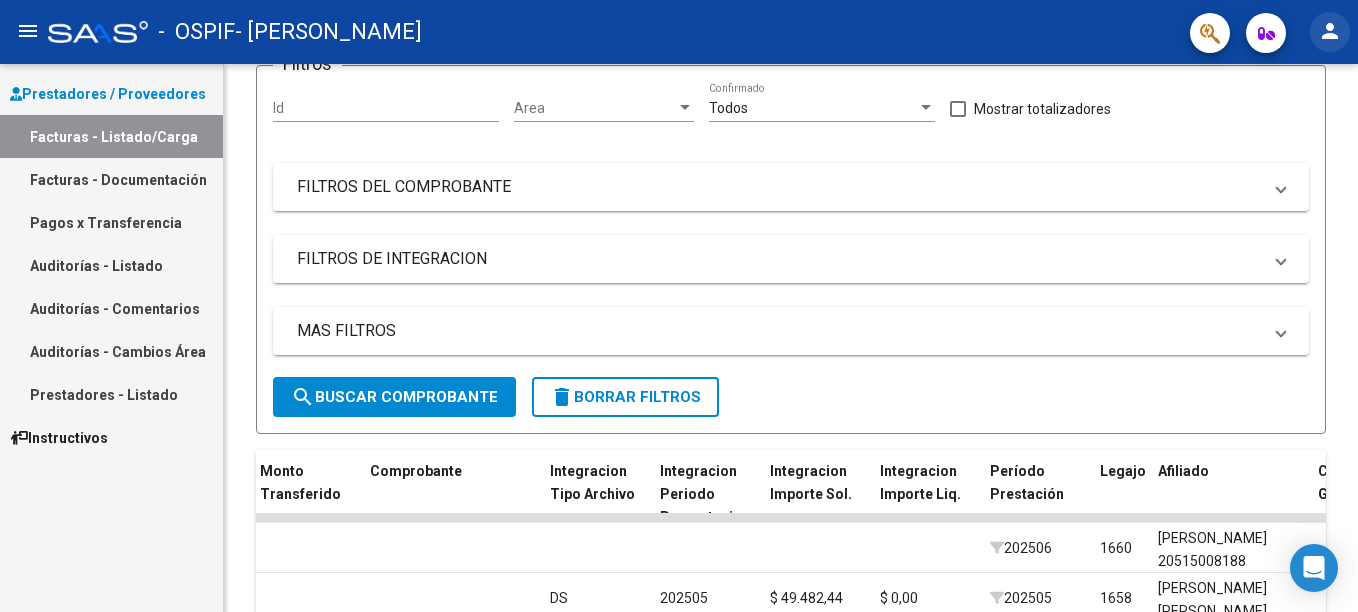 click on "person" 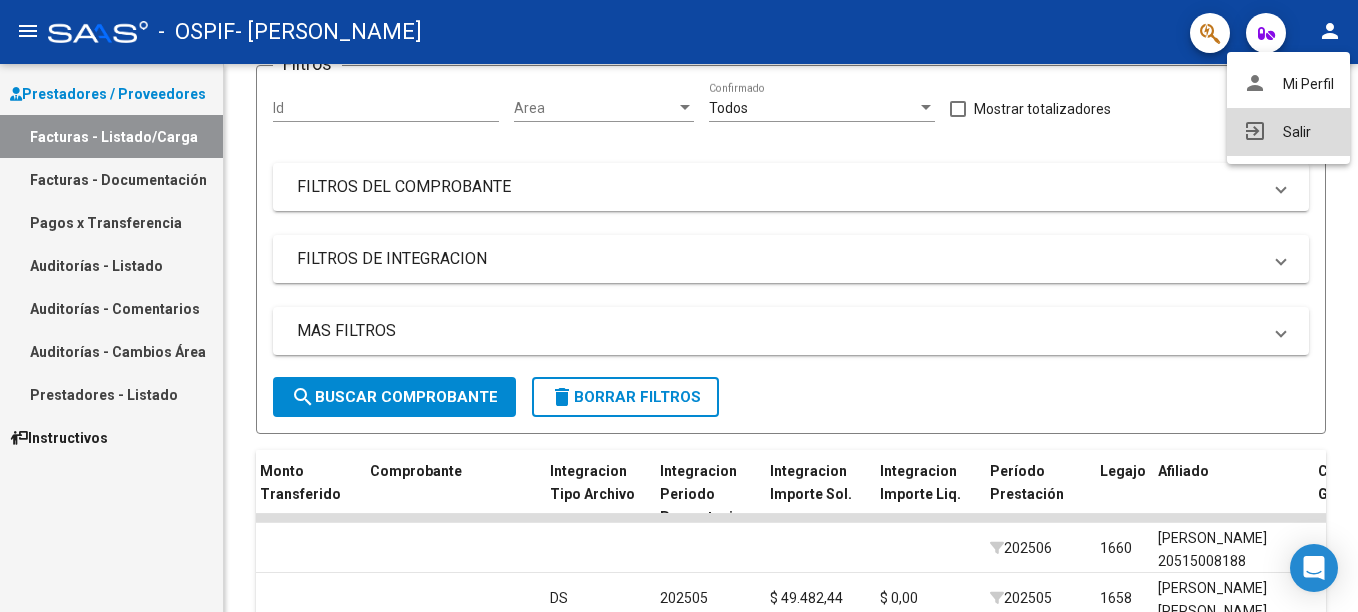 click on "exit_to_app  Salir" at bounding box center (1288, 132) 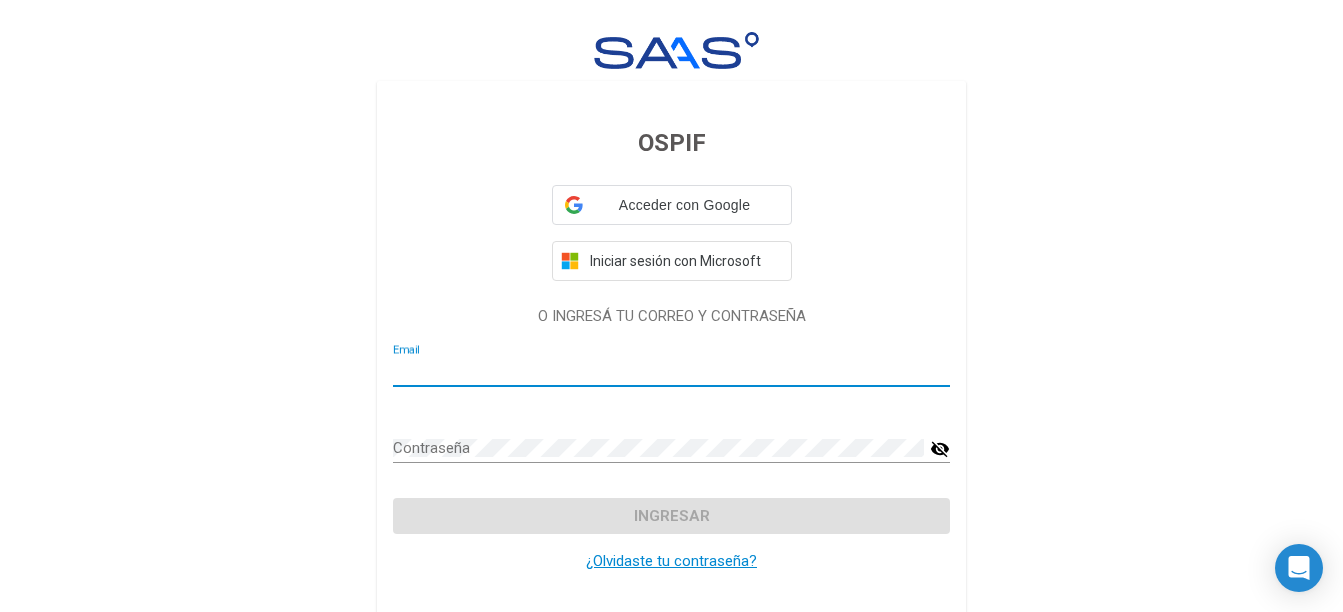 type on "nay.rodriguez90@hotmail.com" 